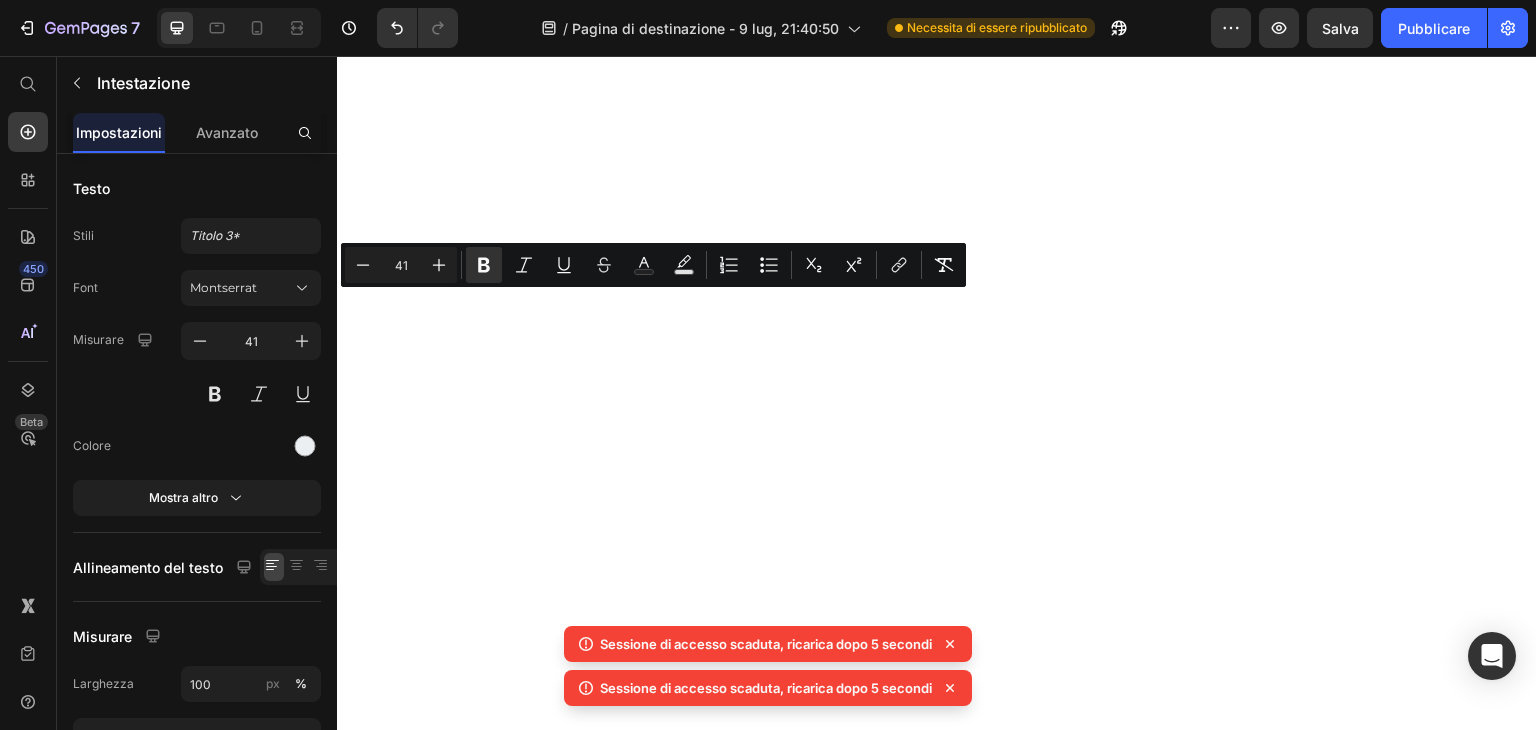 scroll, scrollTop: 0, scrollLeft: 0, axis: both 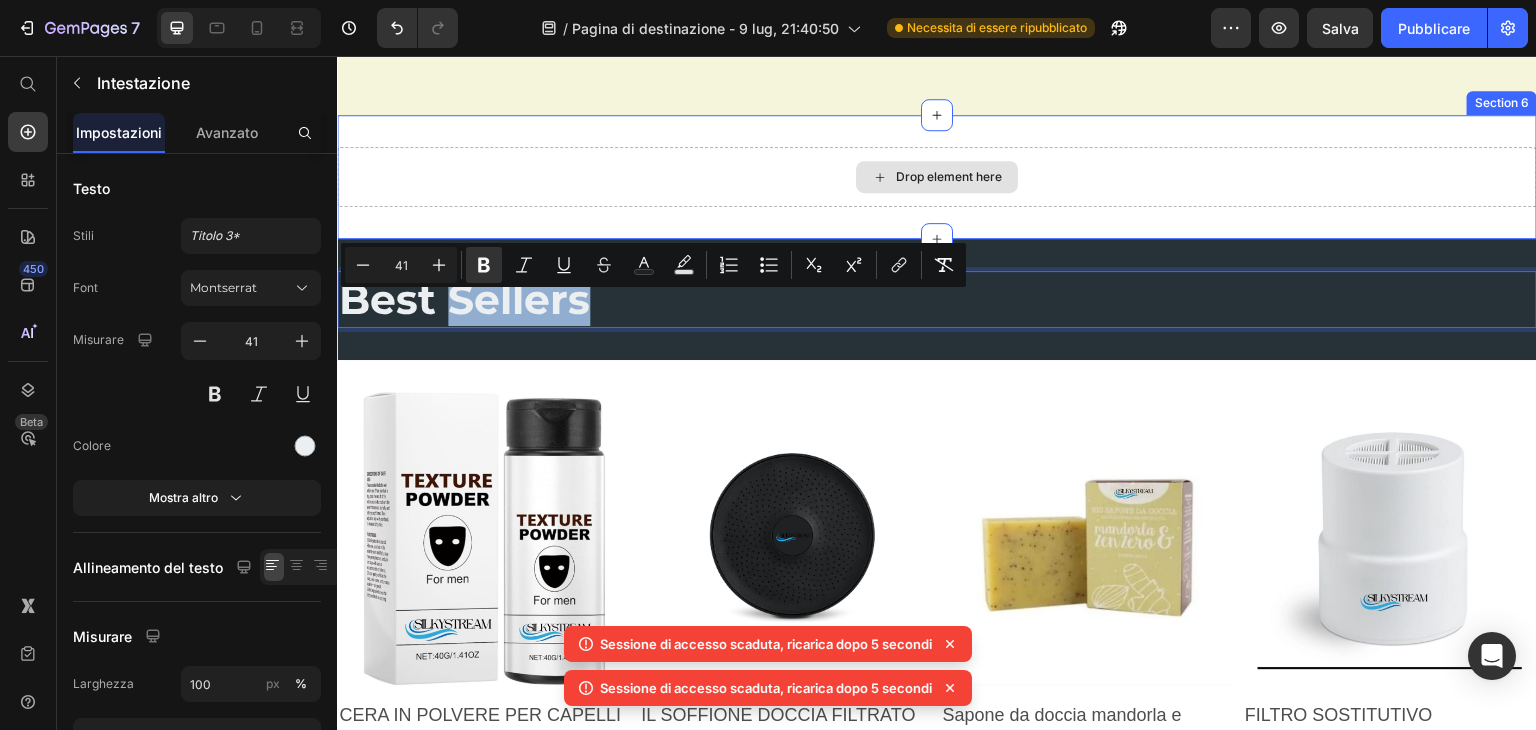 click on "Drop element here" at bounding box center (937, 177) 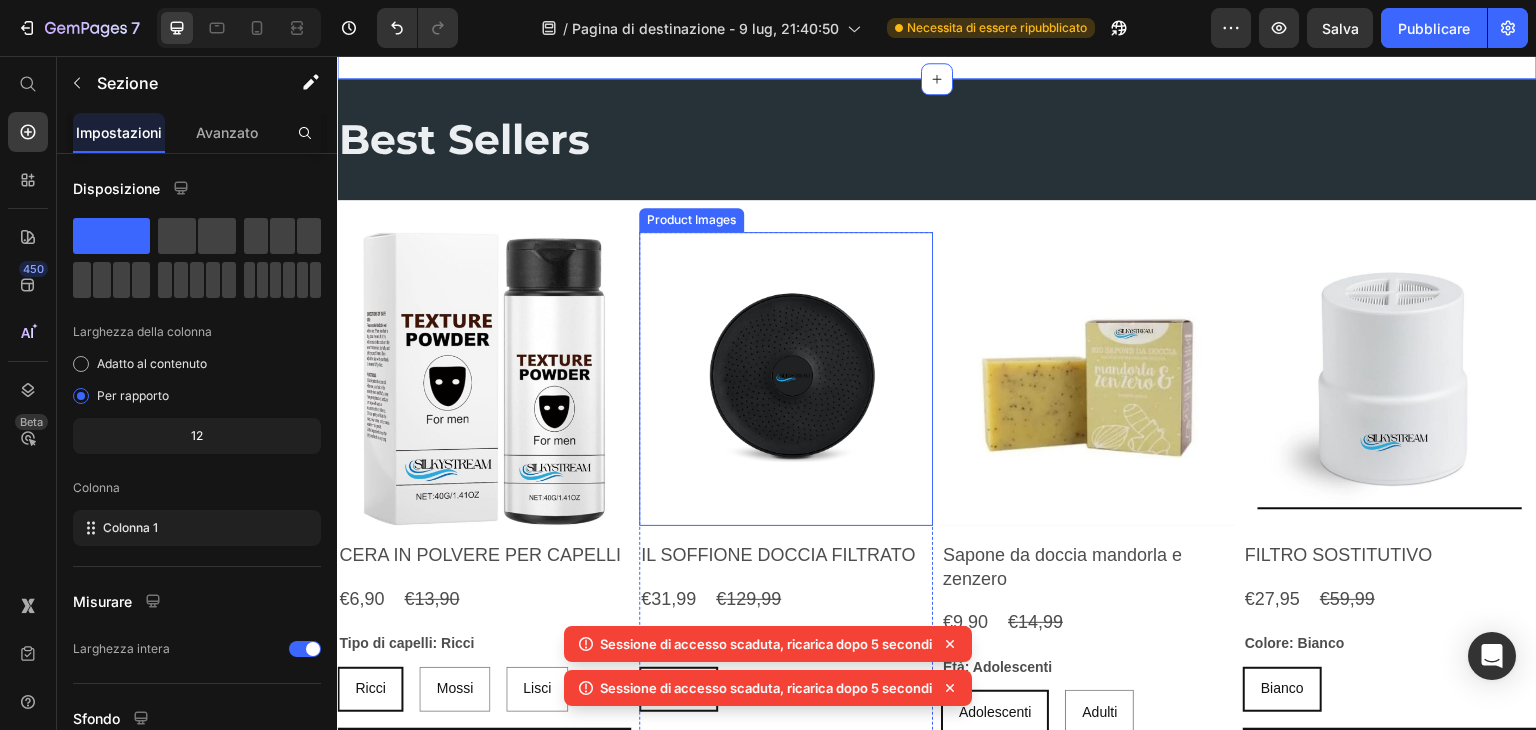 scroll, scrollTop: 2234, scrollLeft: 0, axis: vertical 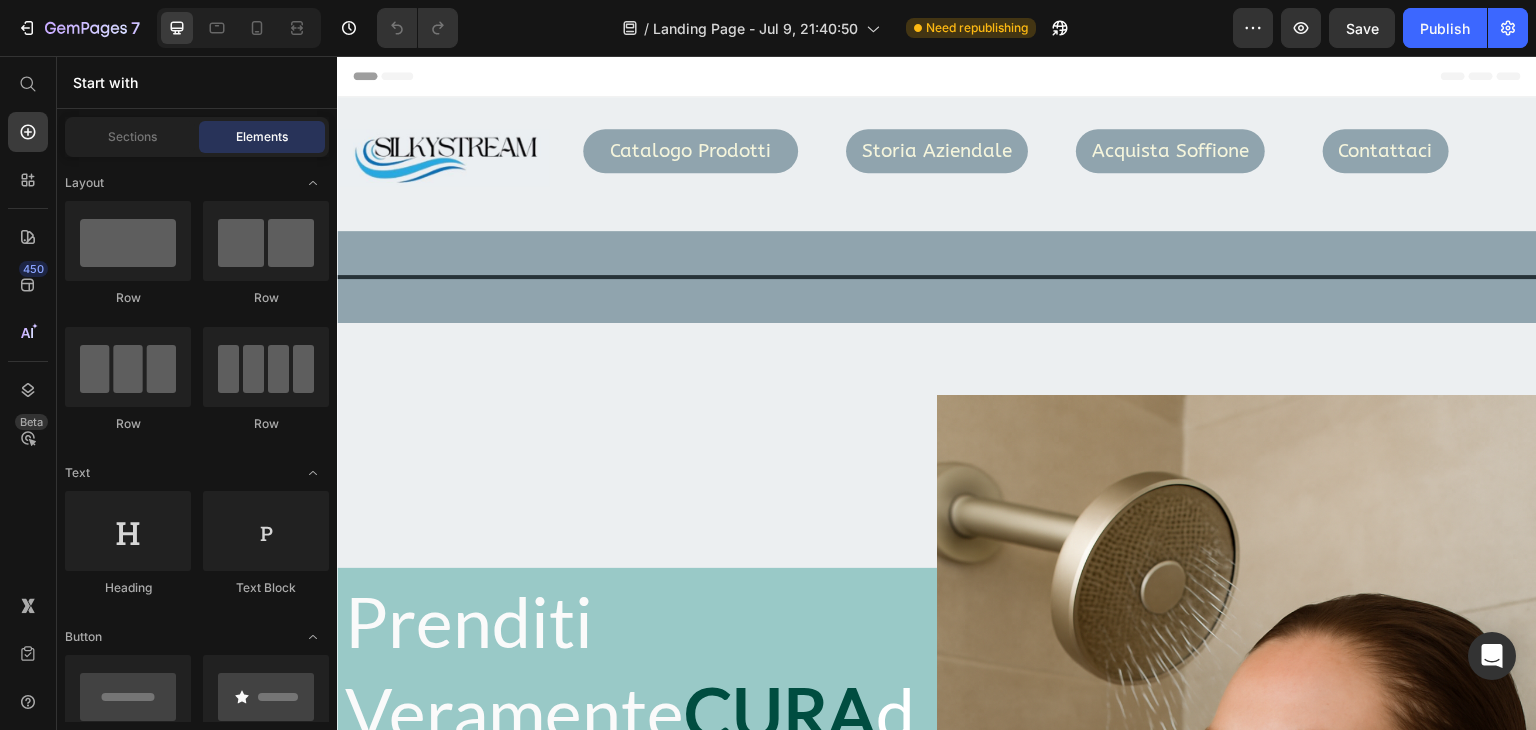 click on "Header" at bounding box center (937, 76) 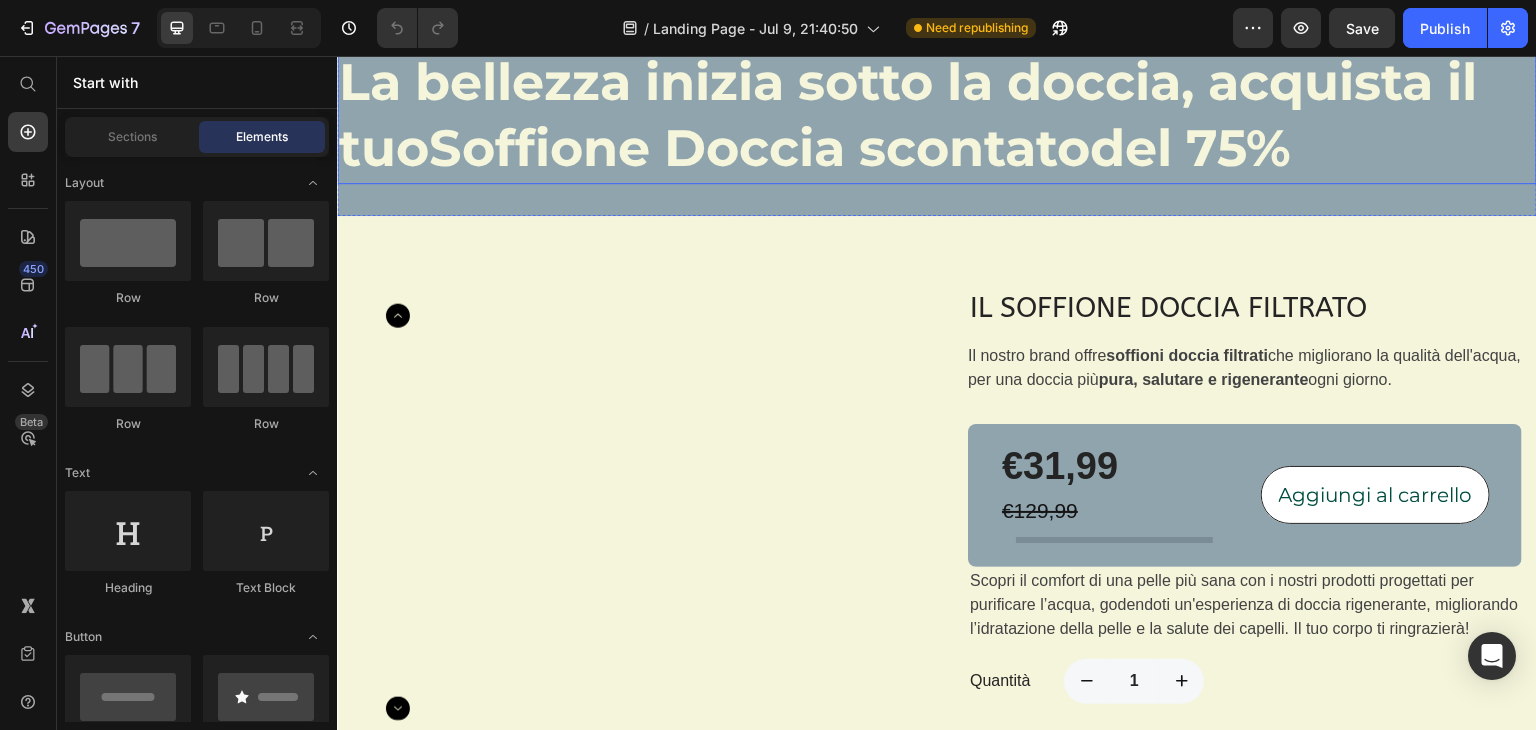 scroll, scrollTop: 1400, scrollLeft: 0, axis: vertical 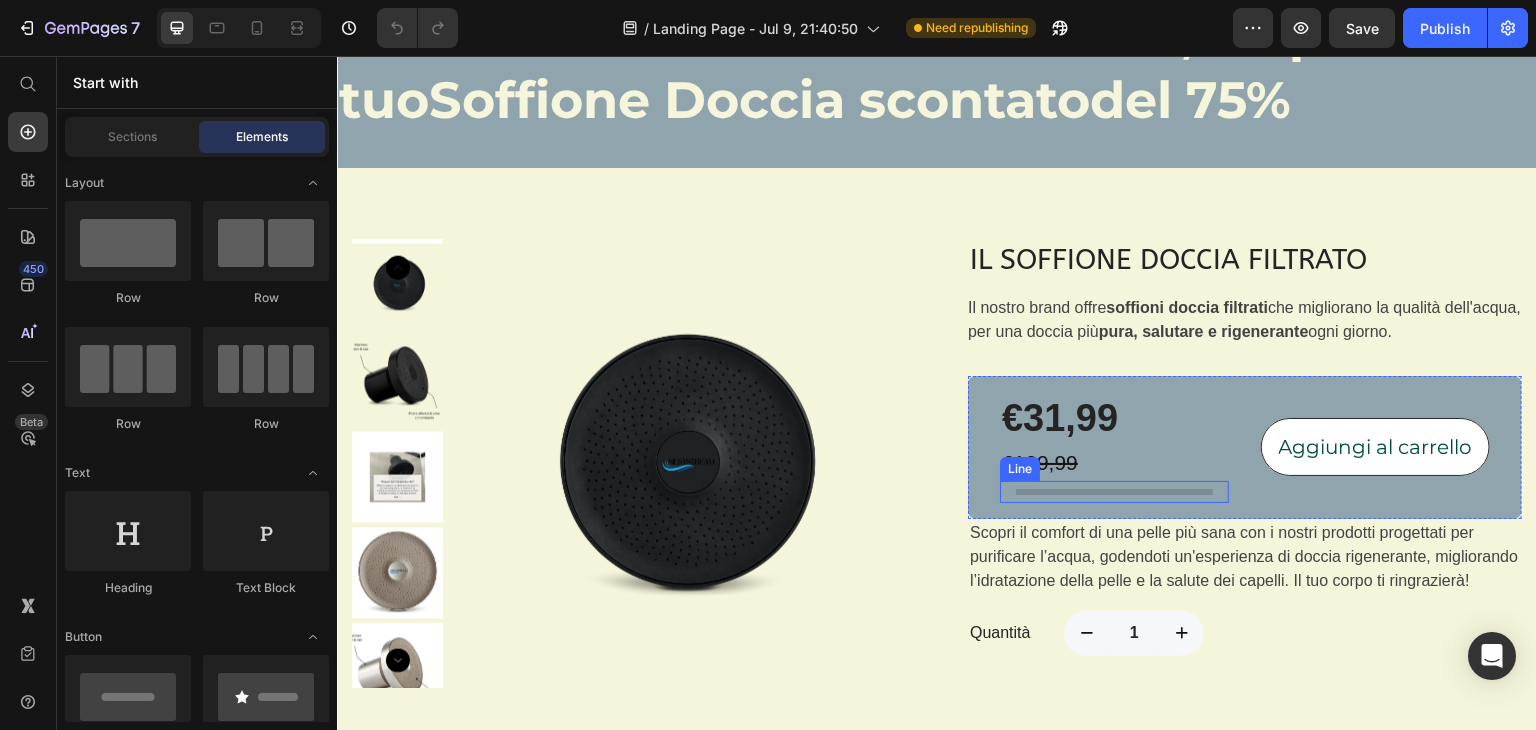 click at bounding box center (1114, 492) 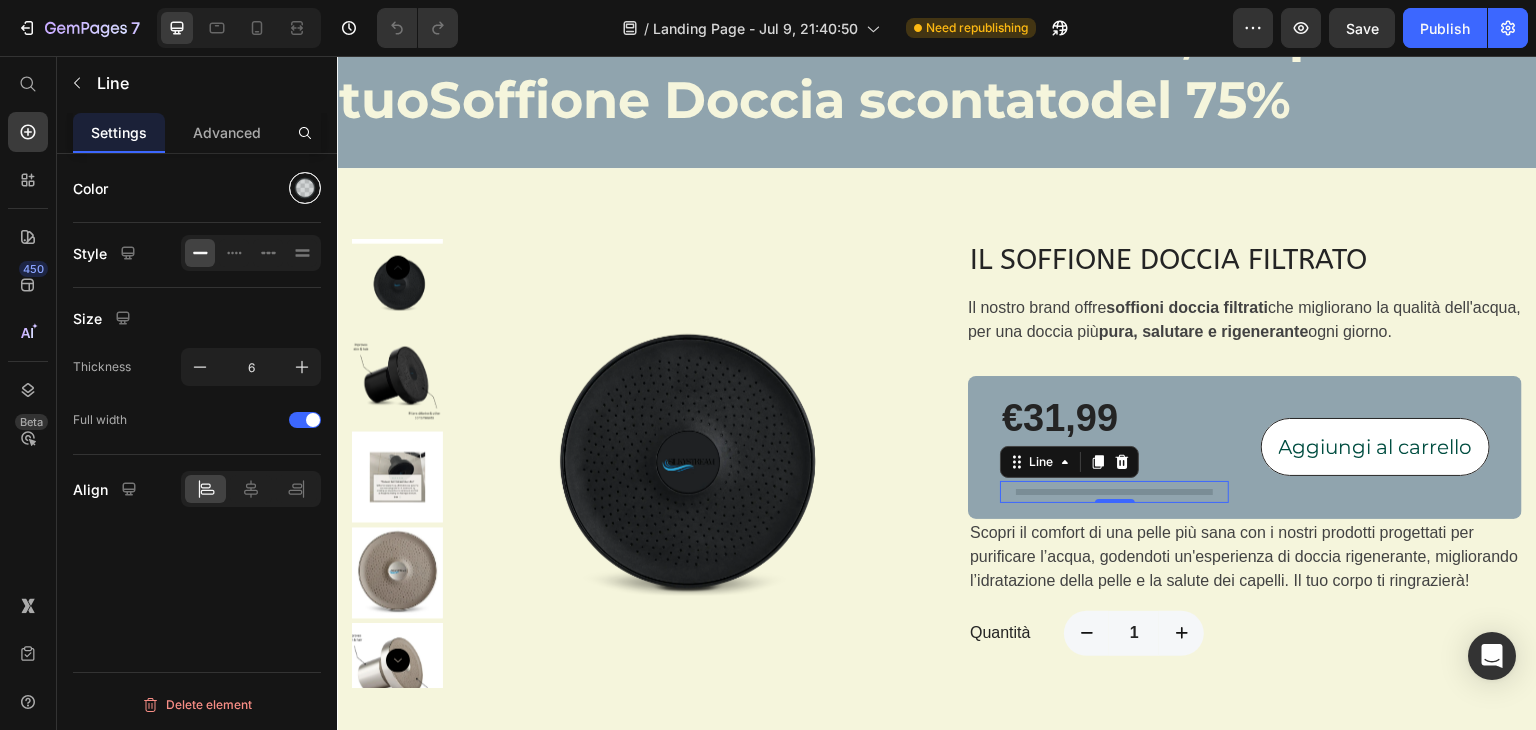 click at bounding box center [305, 188] 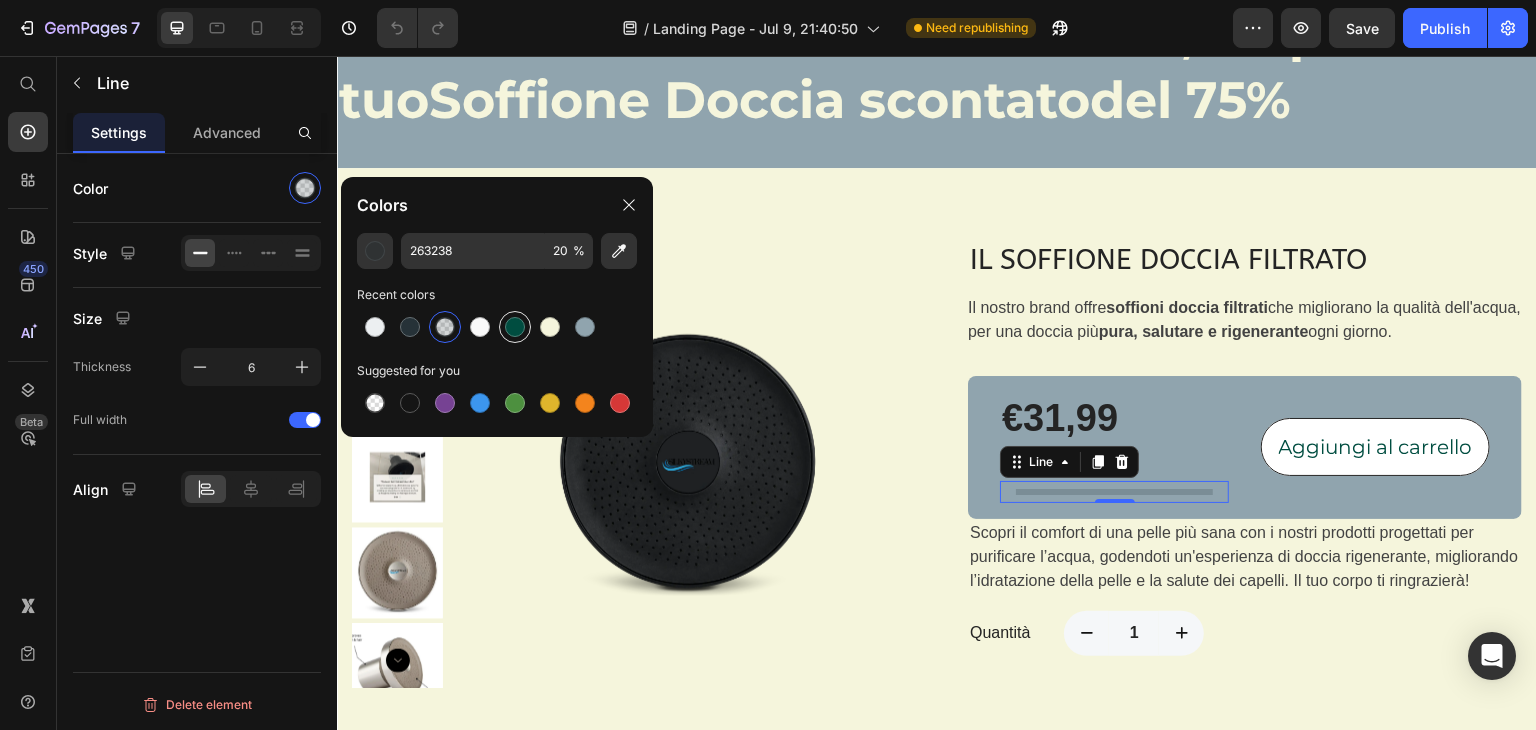 click at bounding box center [515, 327] 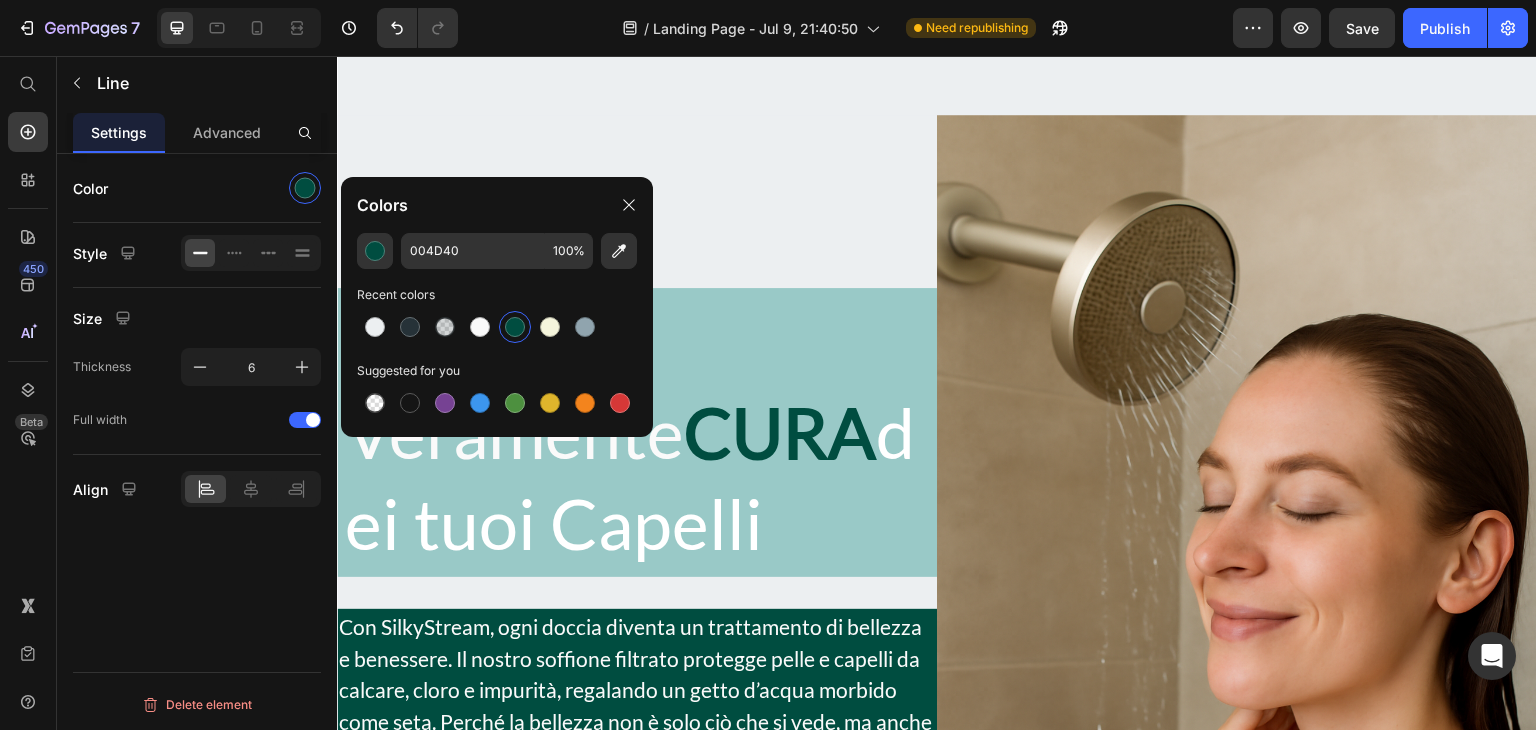 scroll, scrollTop: 100, scrollLeft: 0, axis: vertical 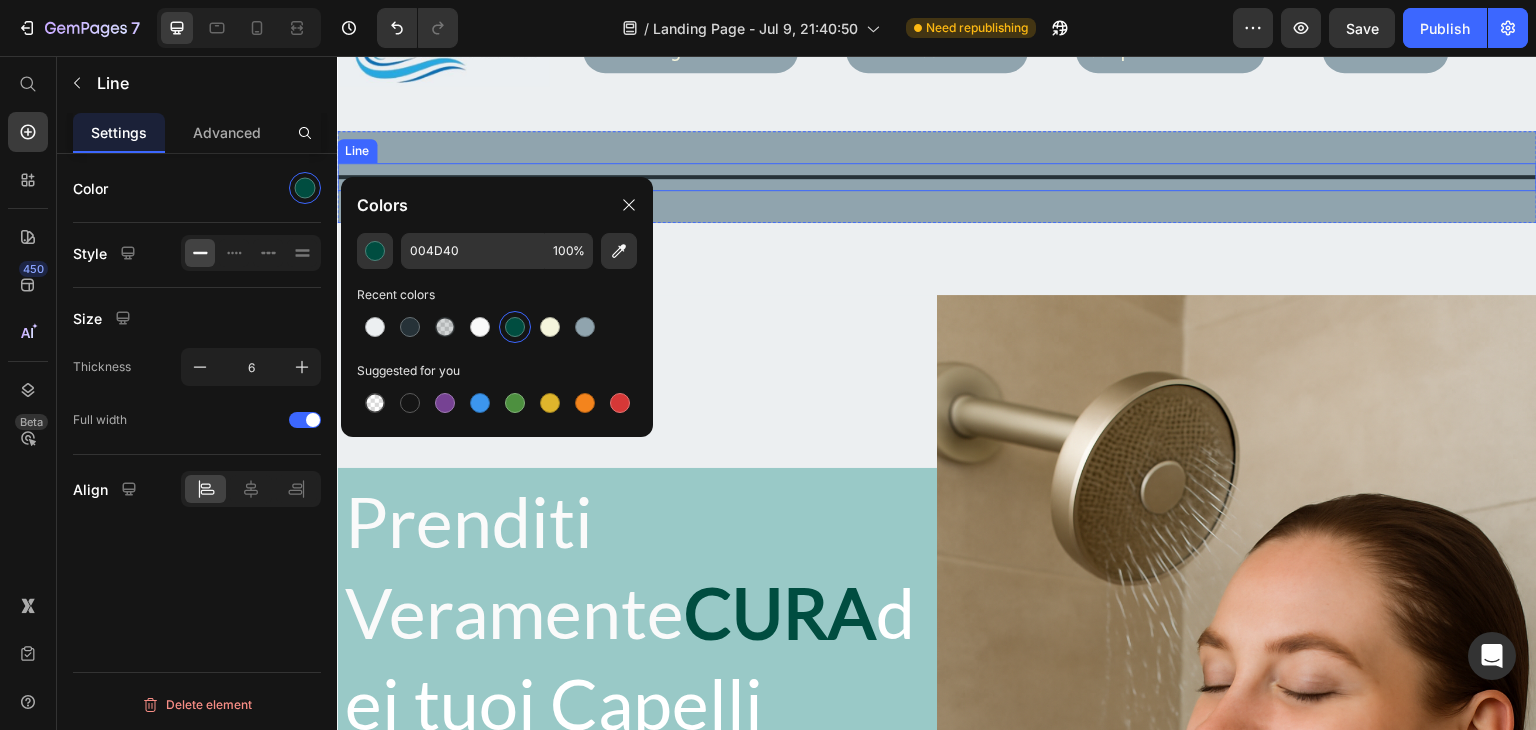 click at bounding box center [937, 177] 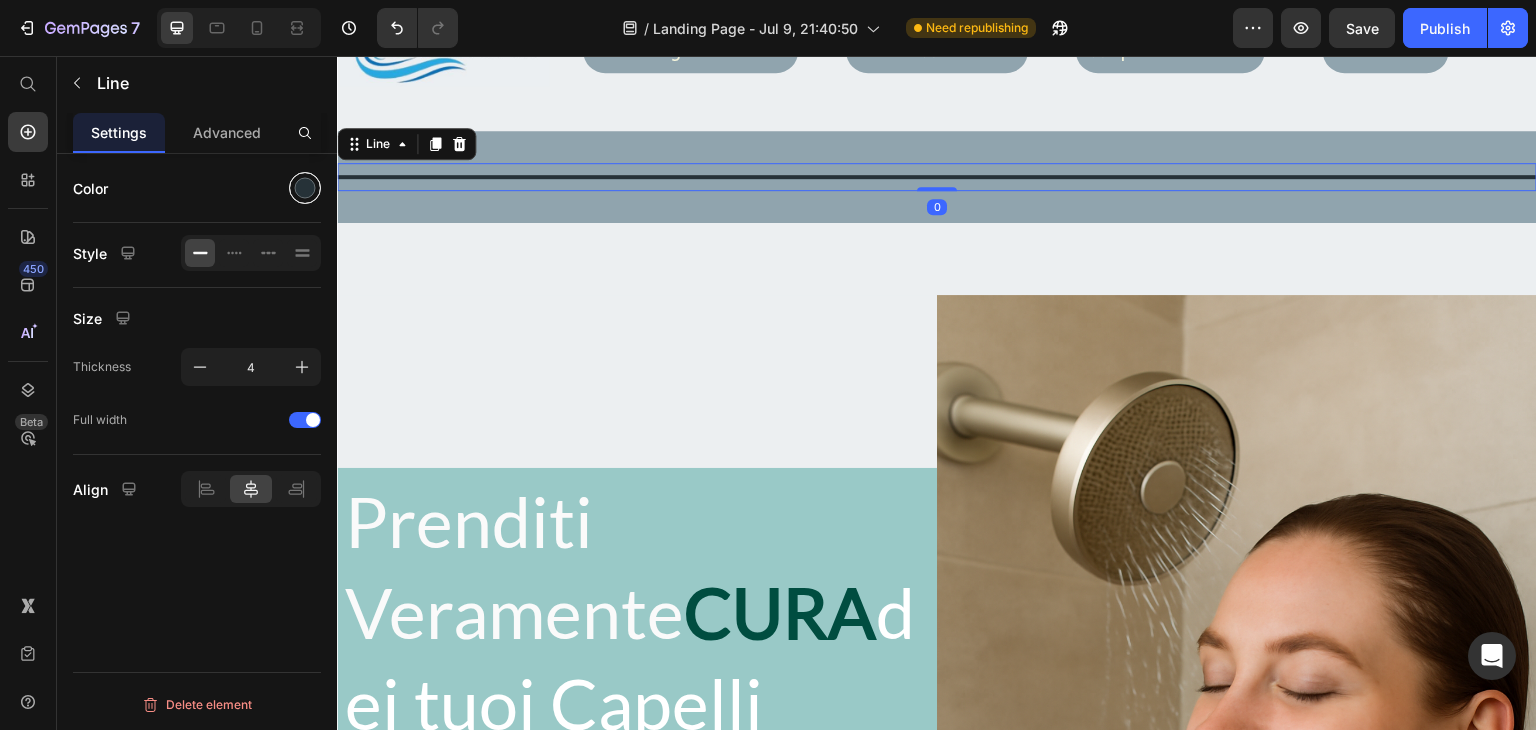 click at bounding box center (305, 188) 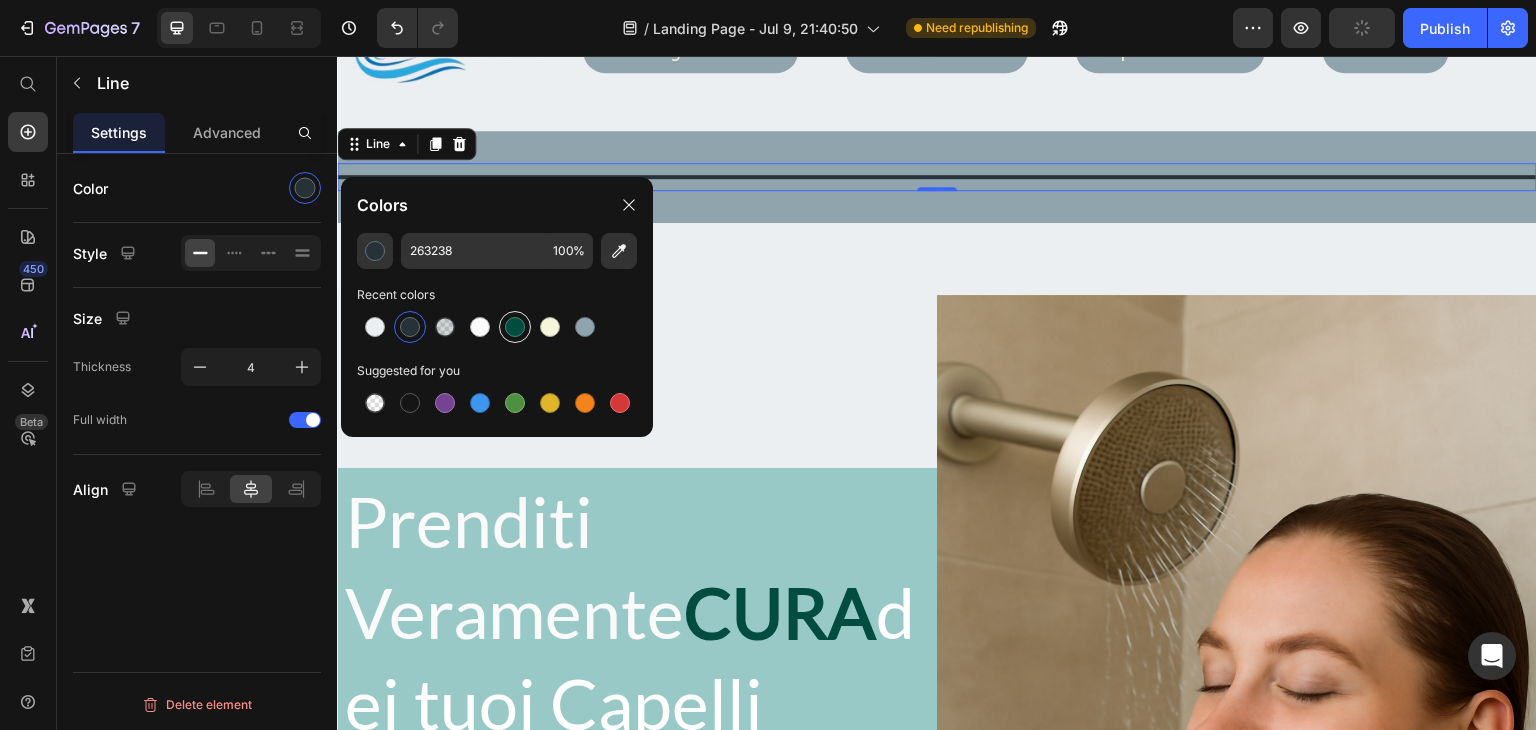 click at bounding box center (515, 327) 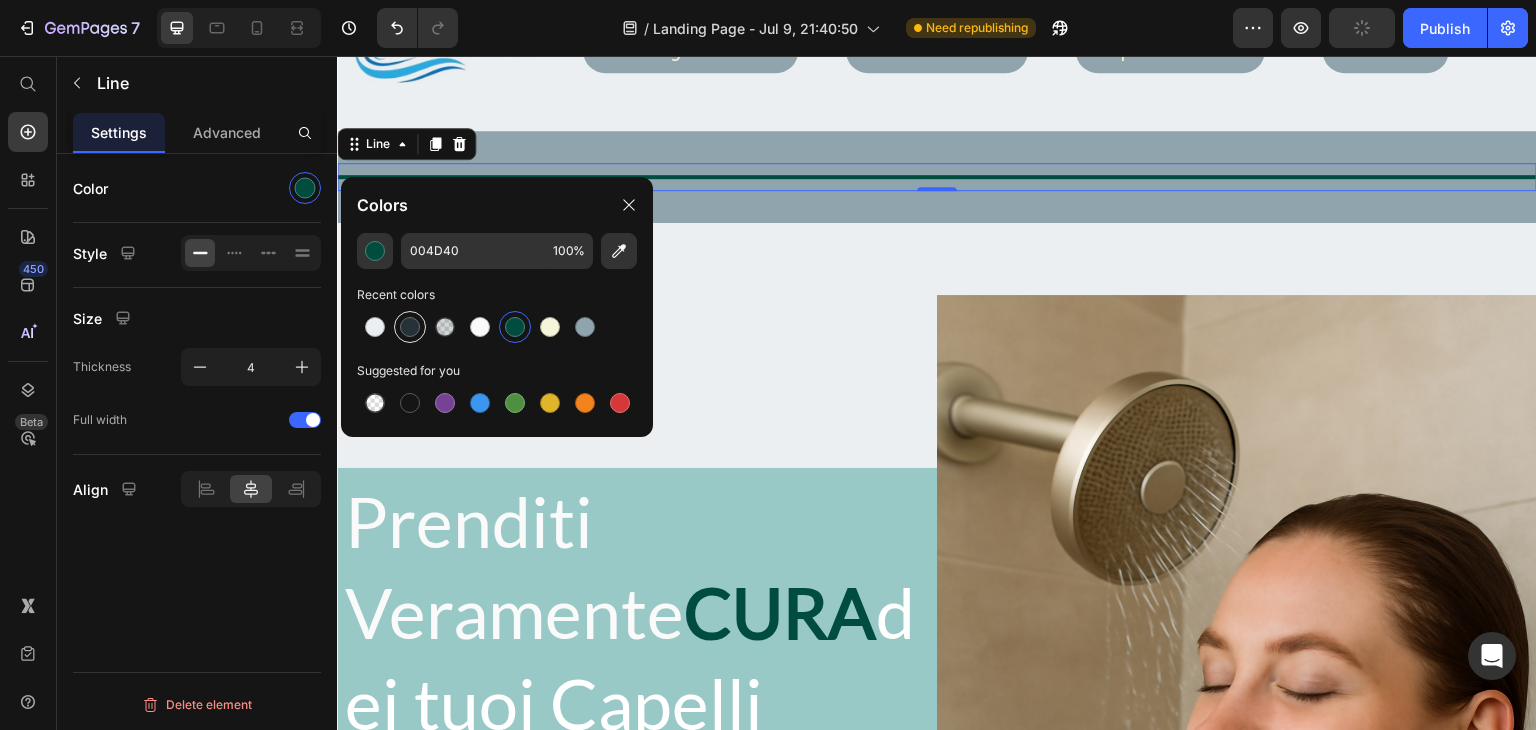 click at bounding box center (410, 327) 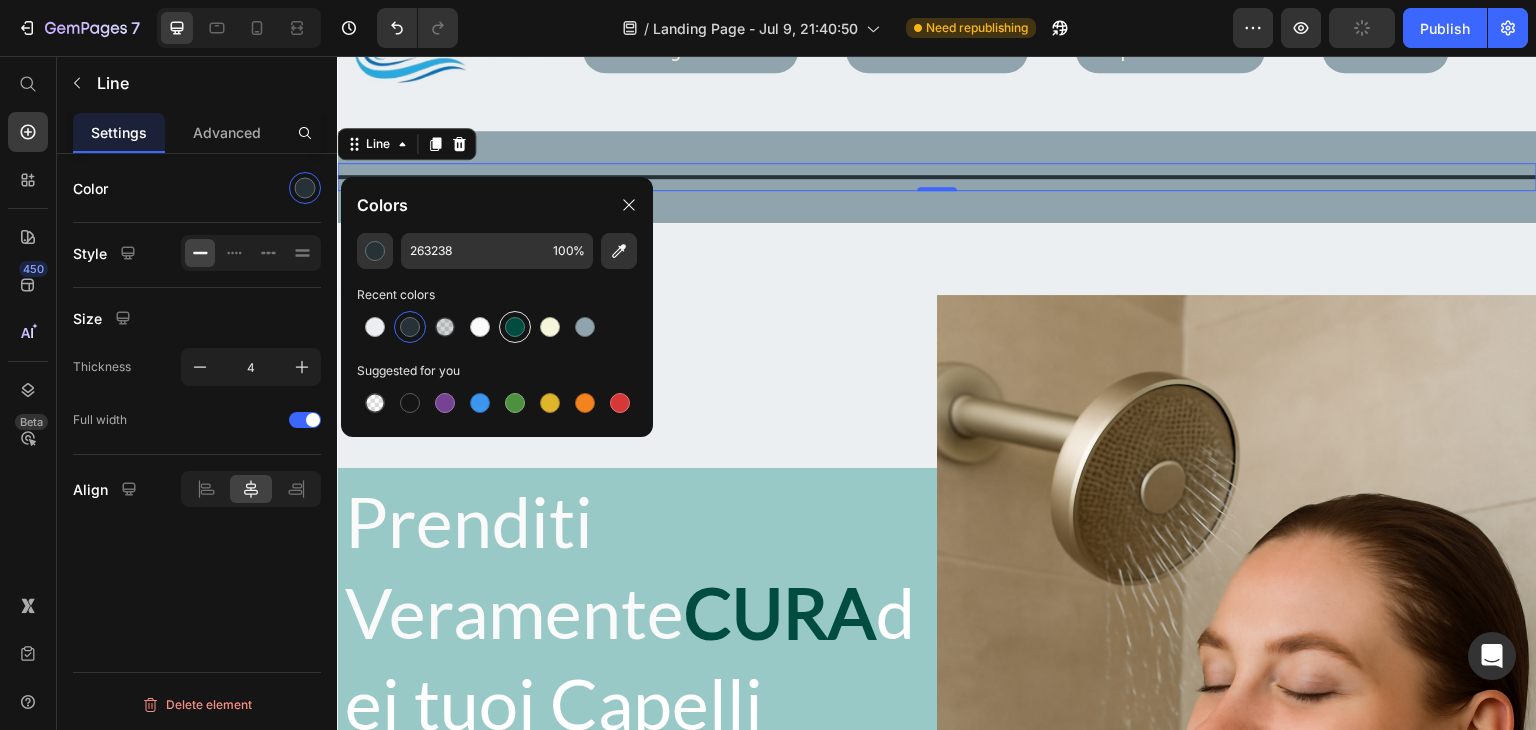 click at bounding box center [515, 327] 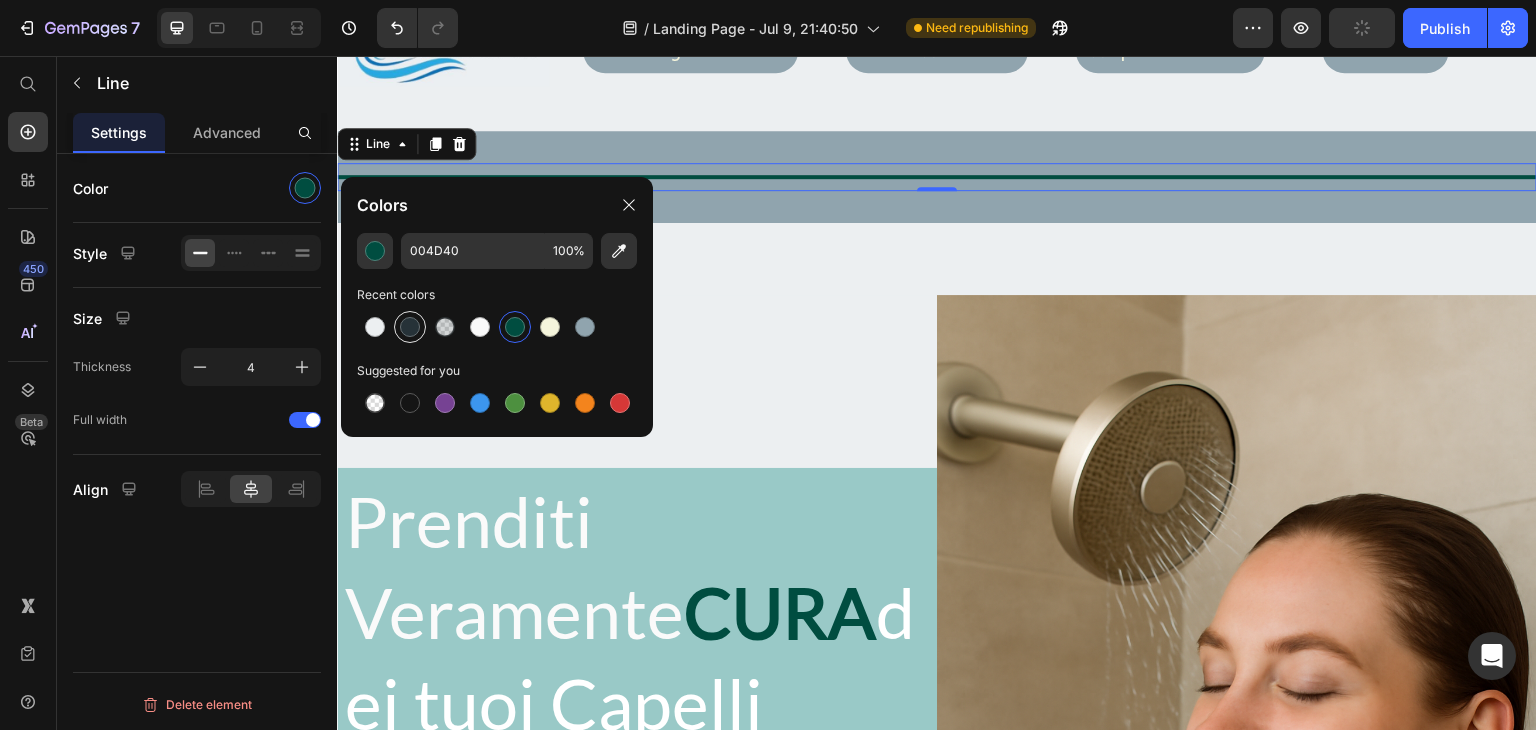 click at bounding box center (410, 327) 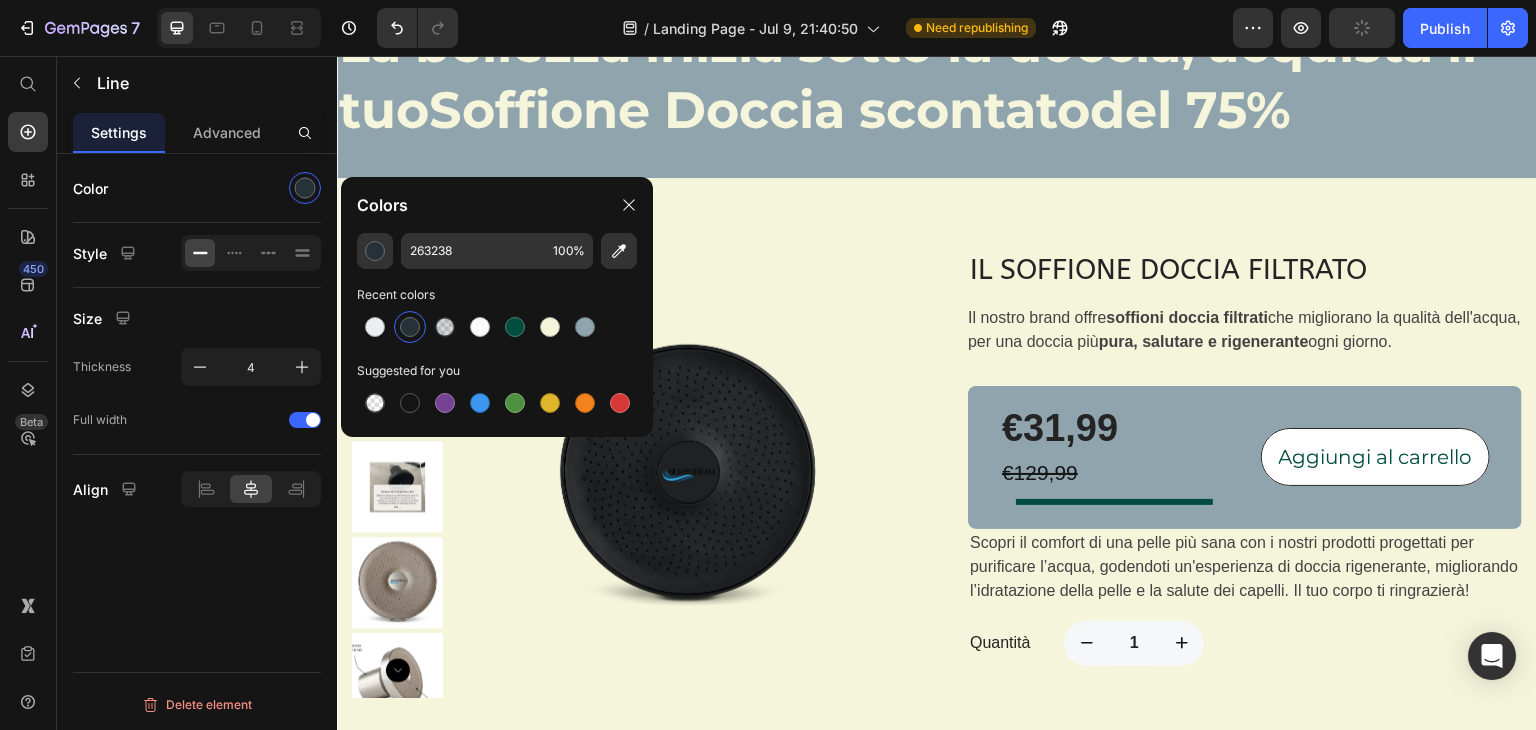 scroll, scrollTop: 1400, scrollLeft: 0, axis: vertical 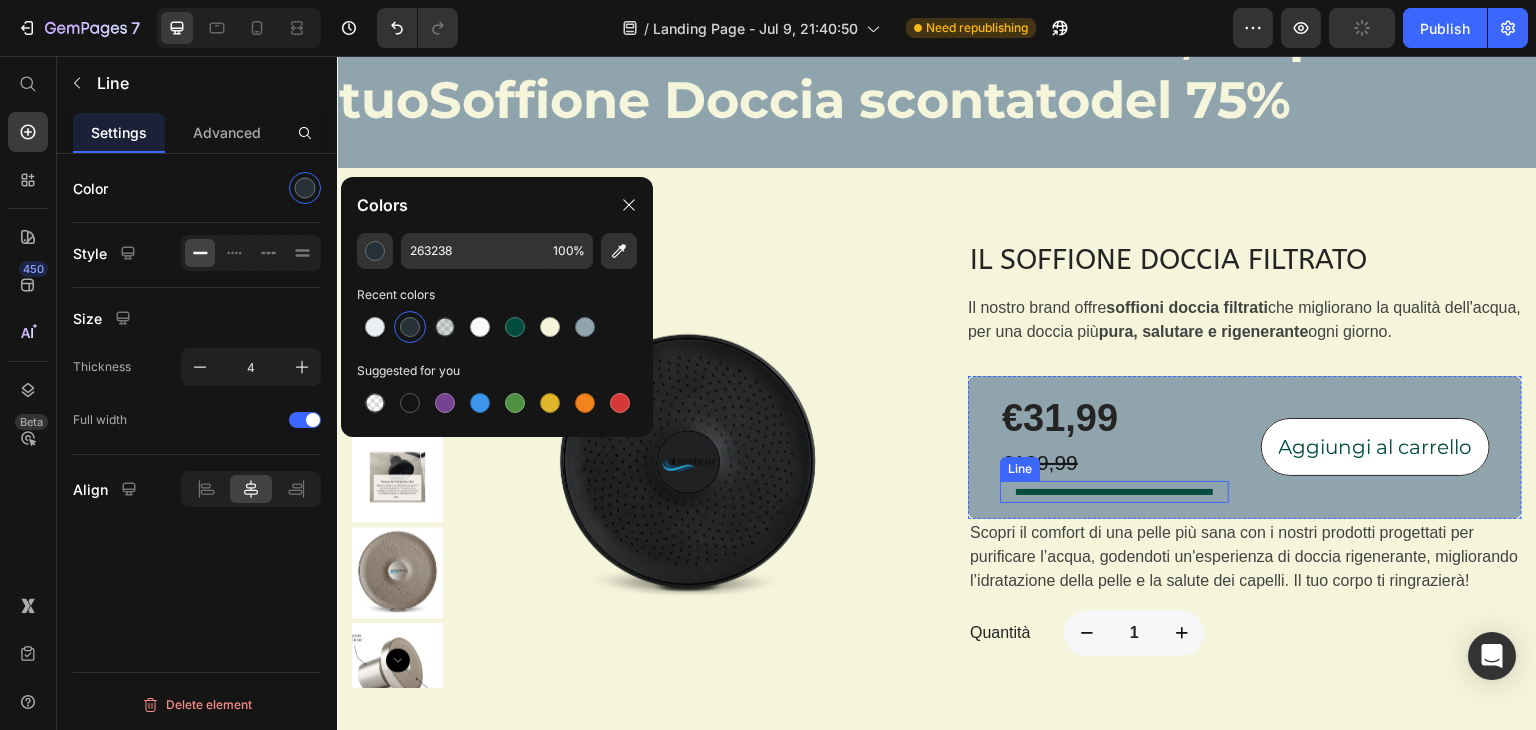 click on "Title Line" at bounding box center [1114, 492] 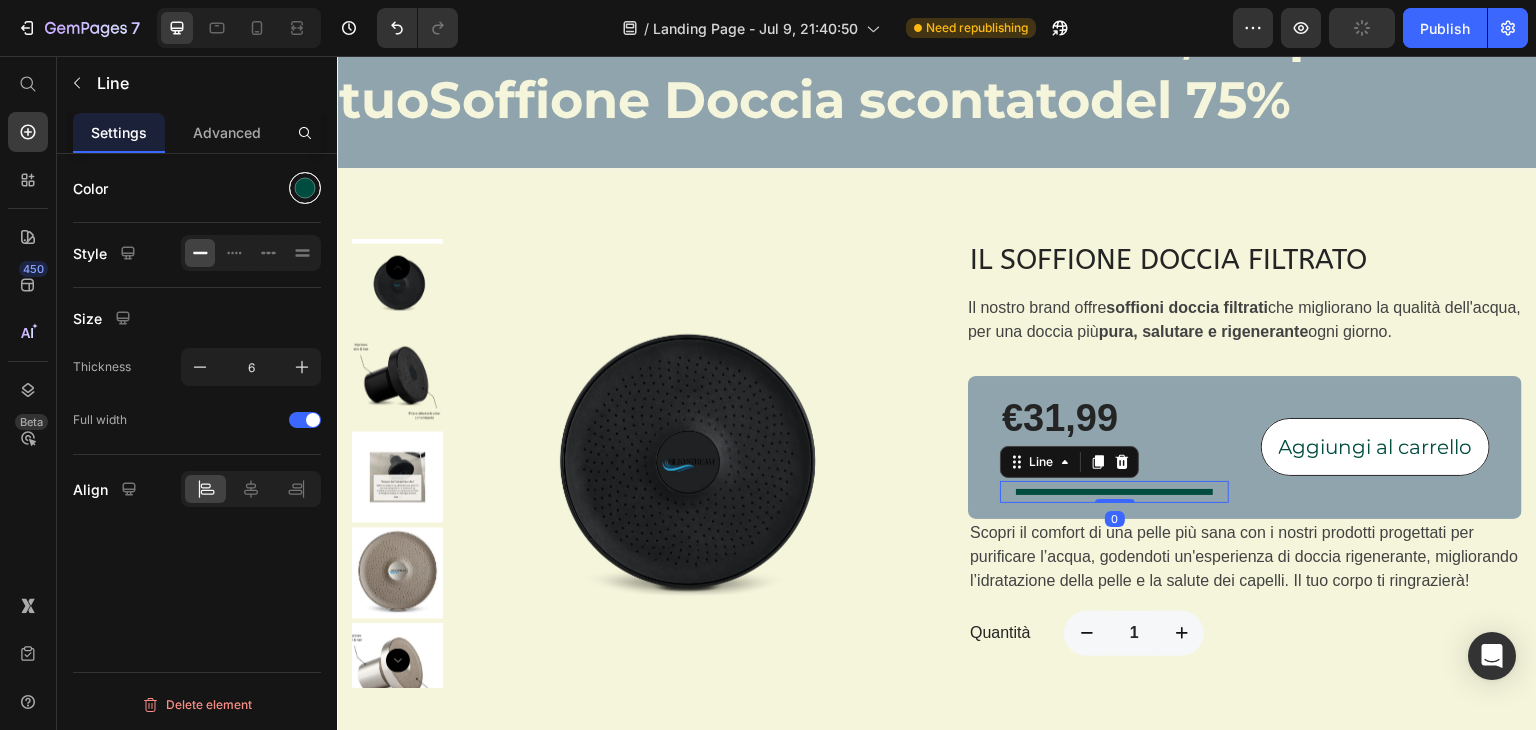click at bounding box center [305, 188] 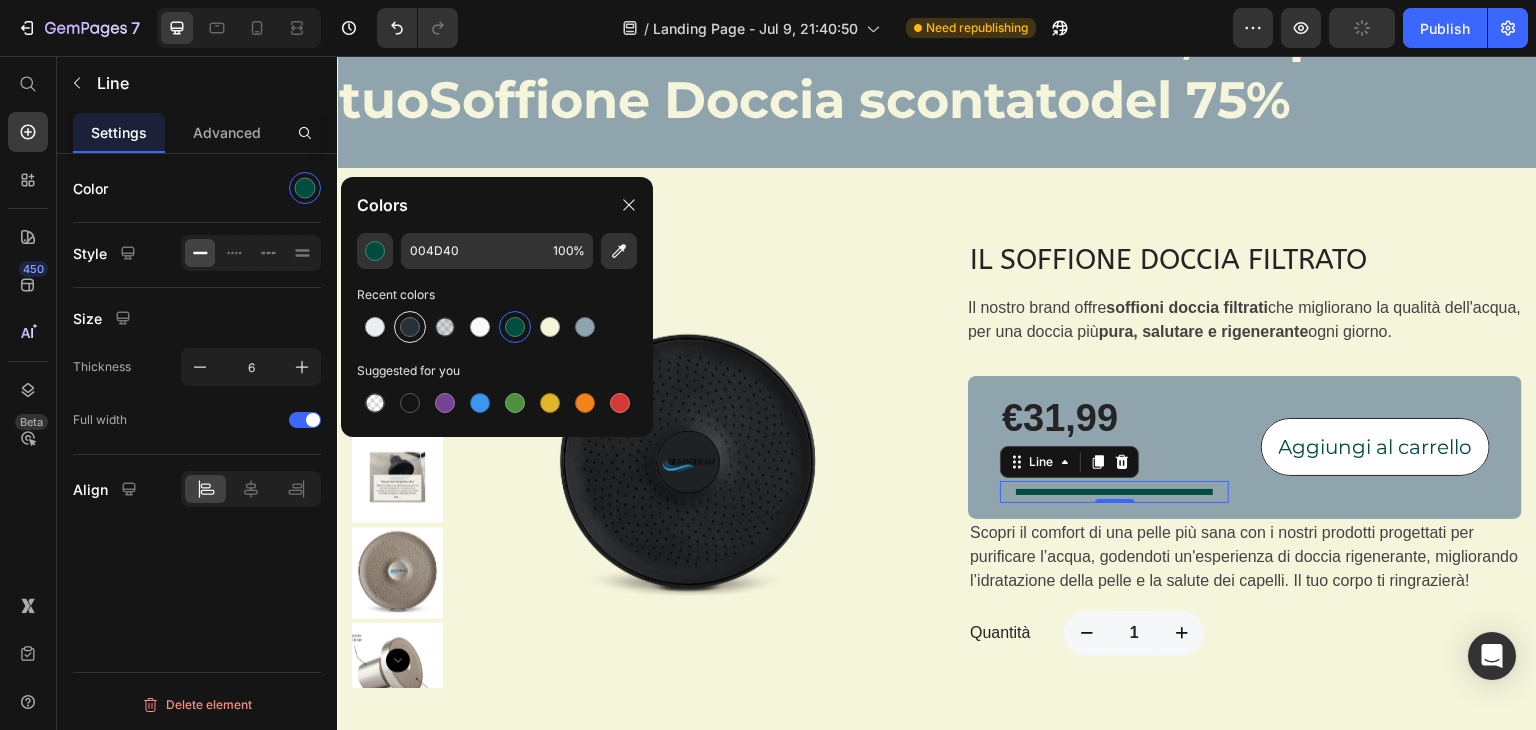 click at bounding box center [410, 327] 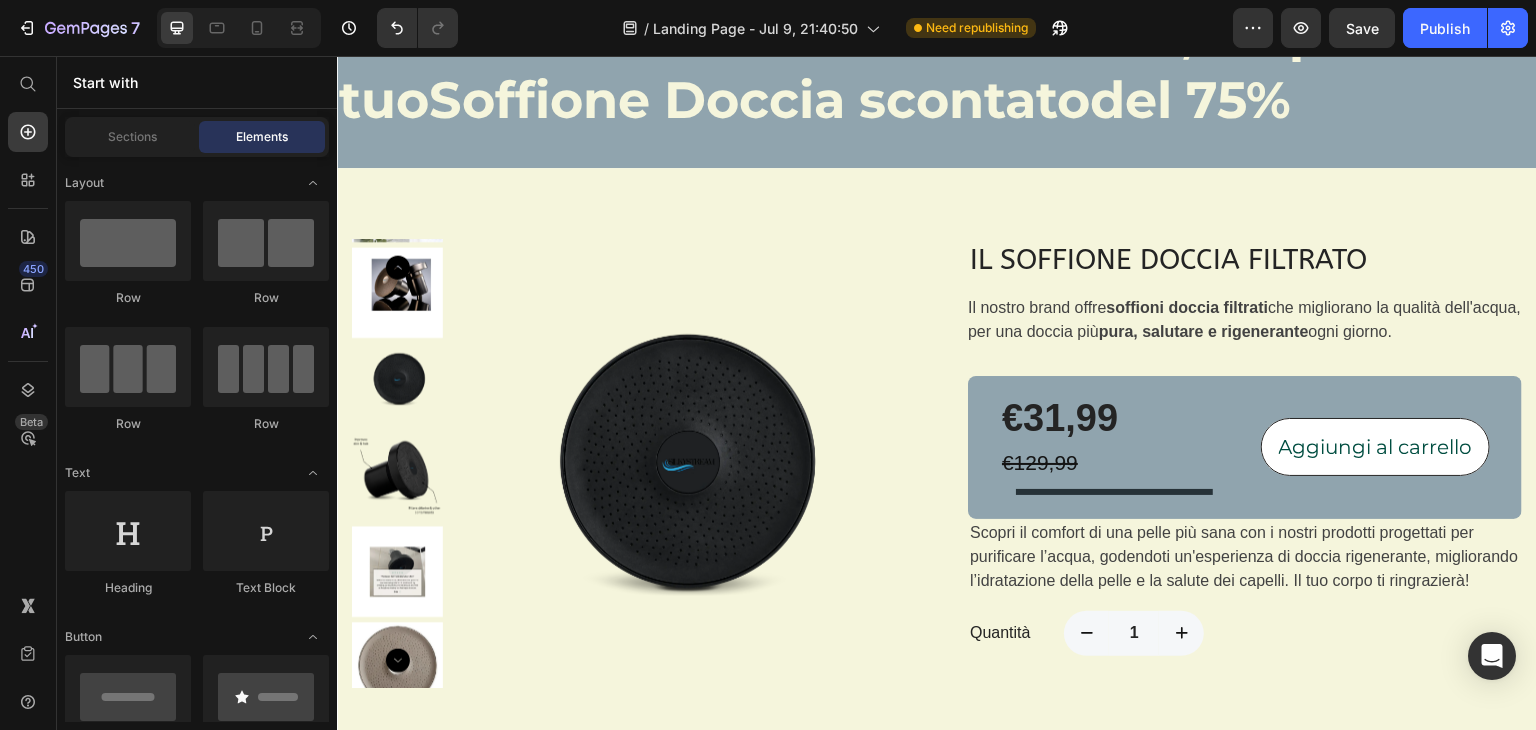 scroll, scrollTop: 1398, scrollLeft: 0, axis: vertical 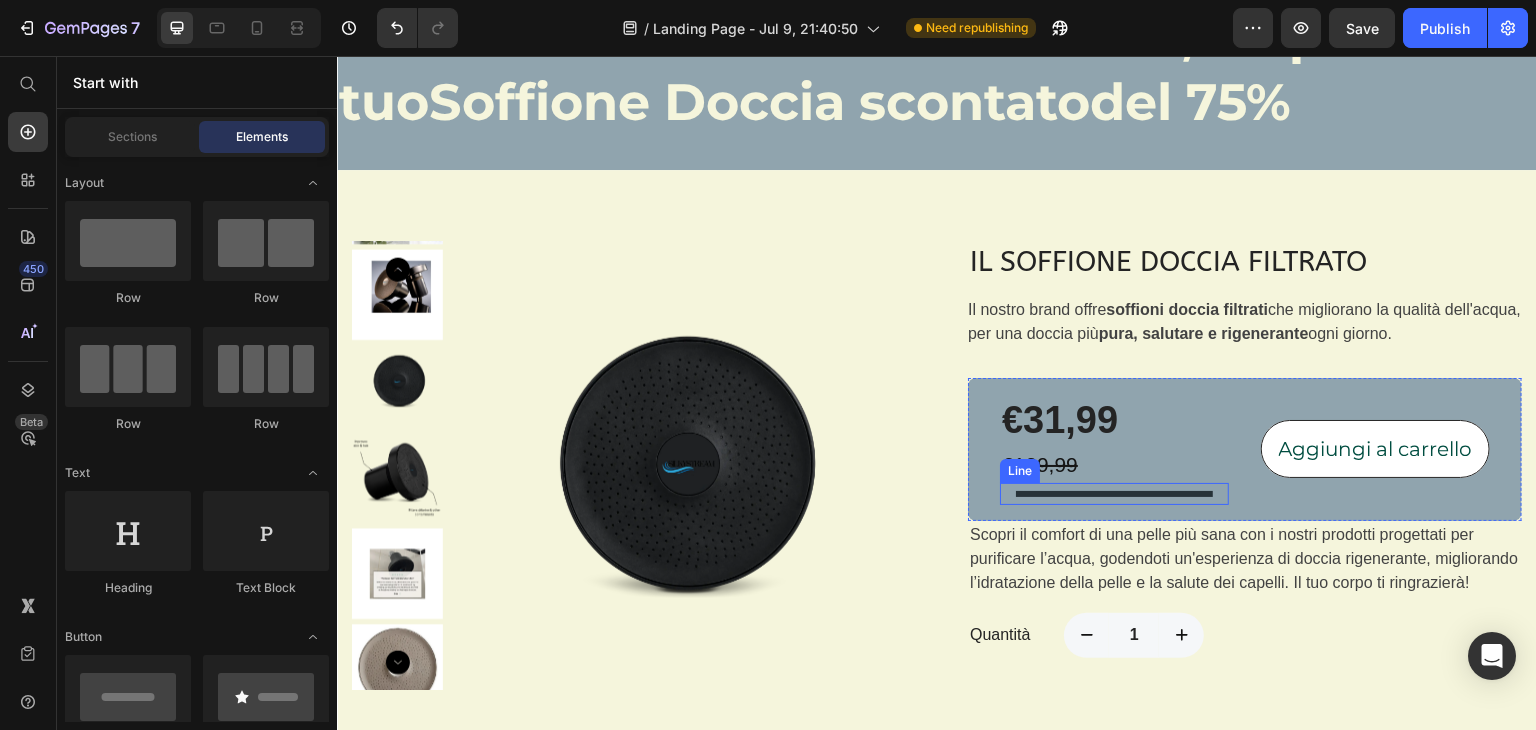click on "Title Line" at bounding box center [1114, 494] 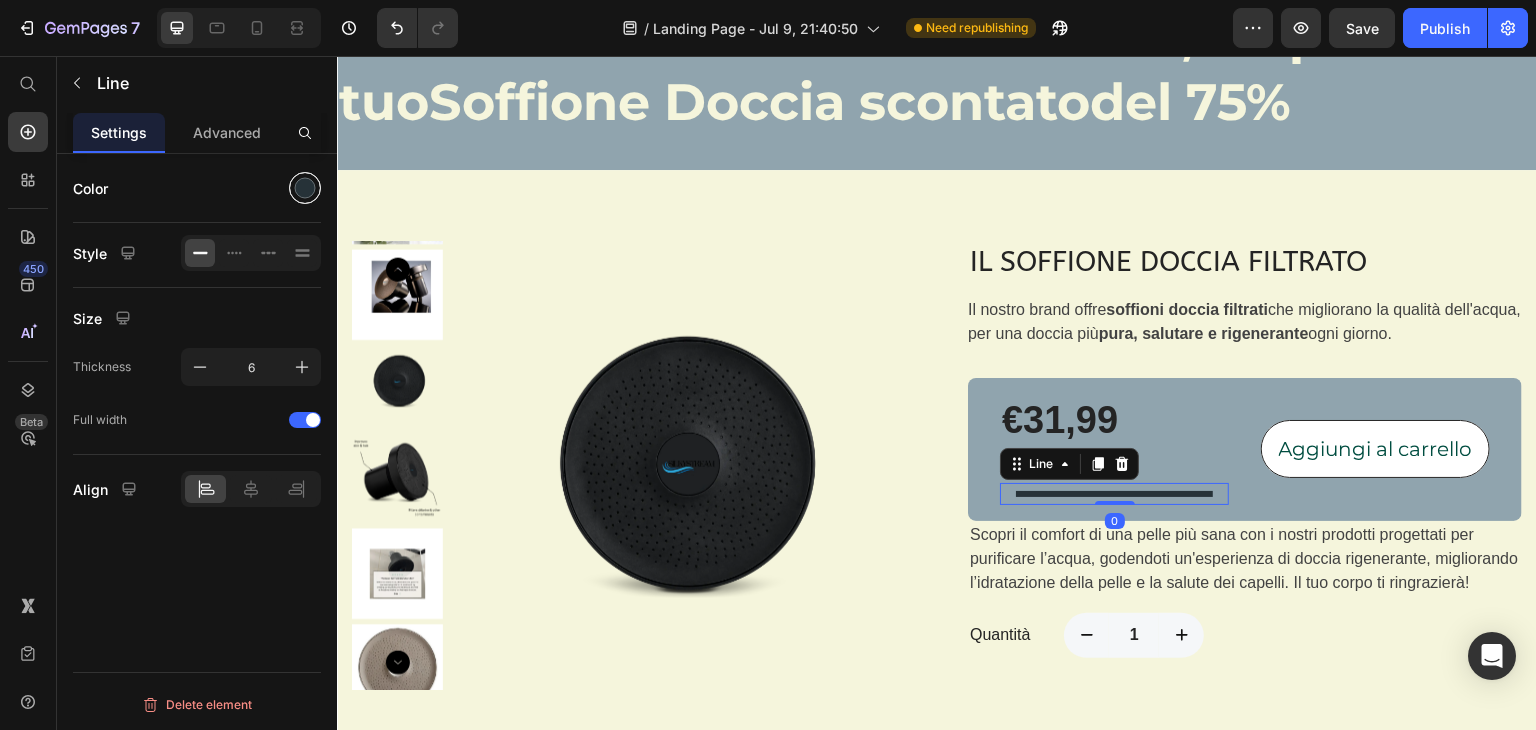 click at bounding box center (305, 188) 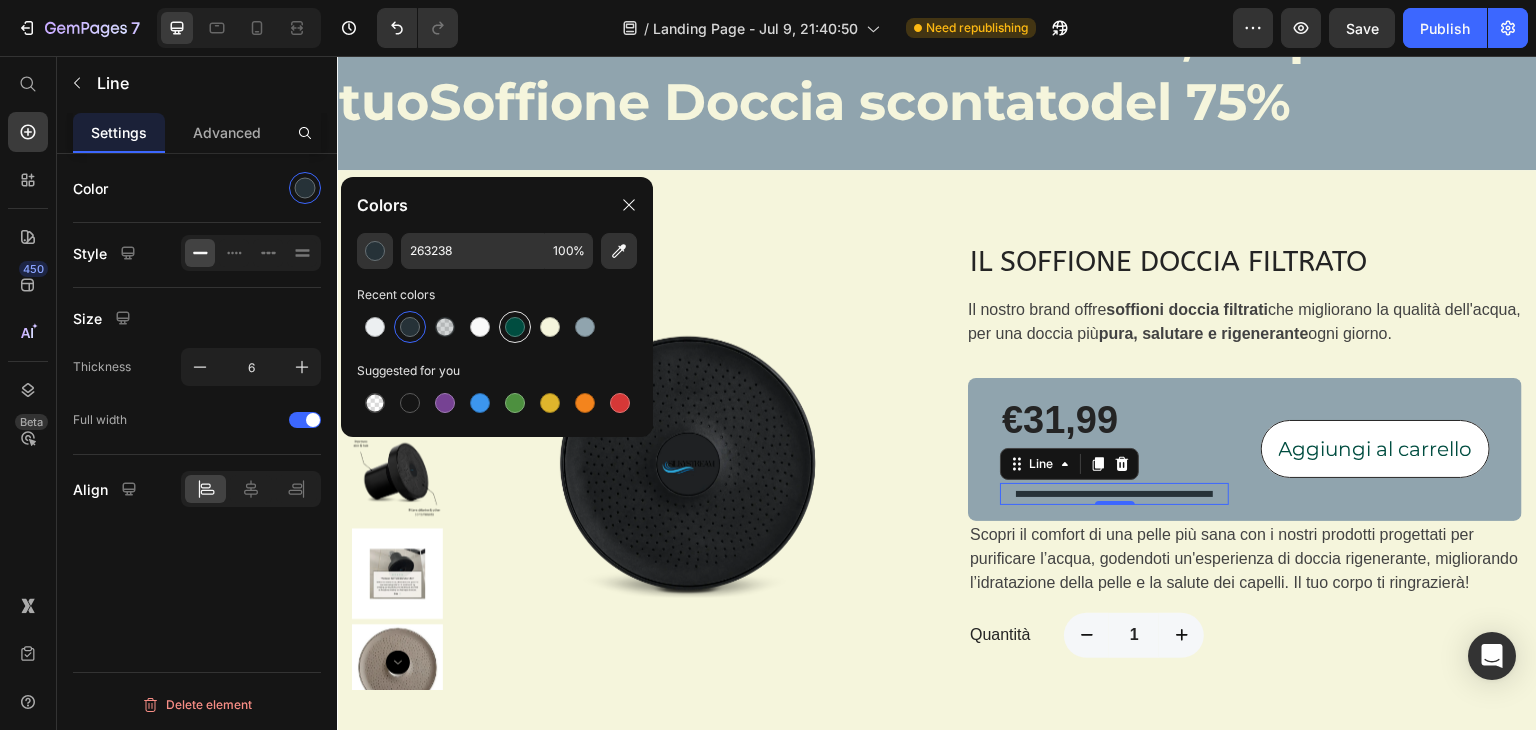 click at bounding box center (515, 327) 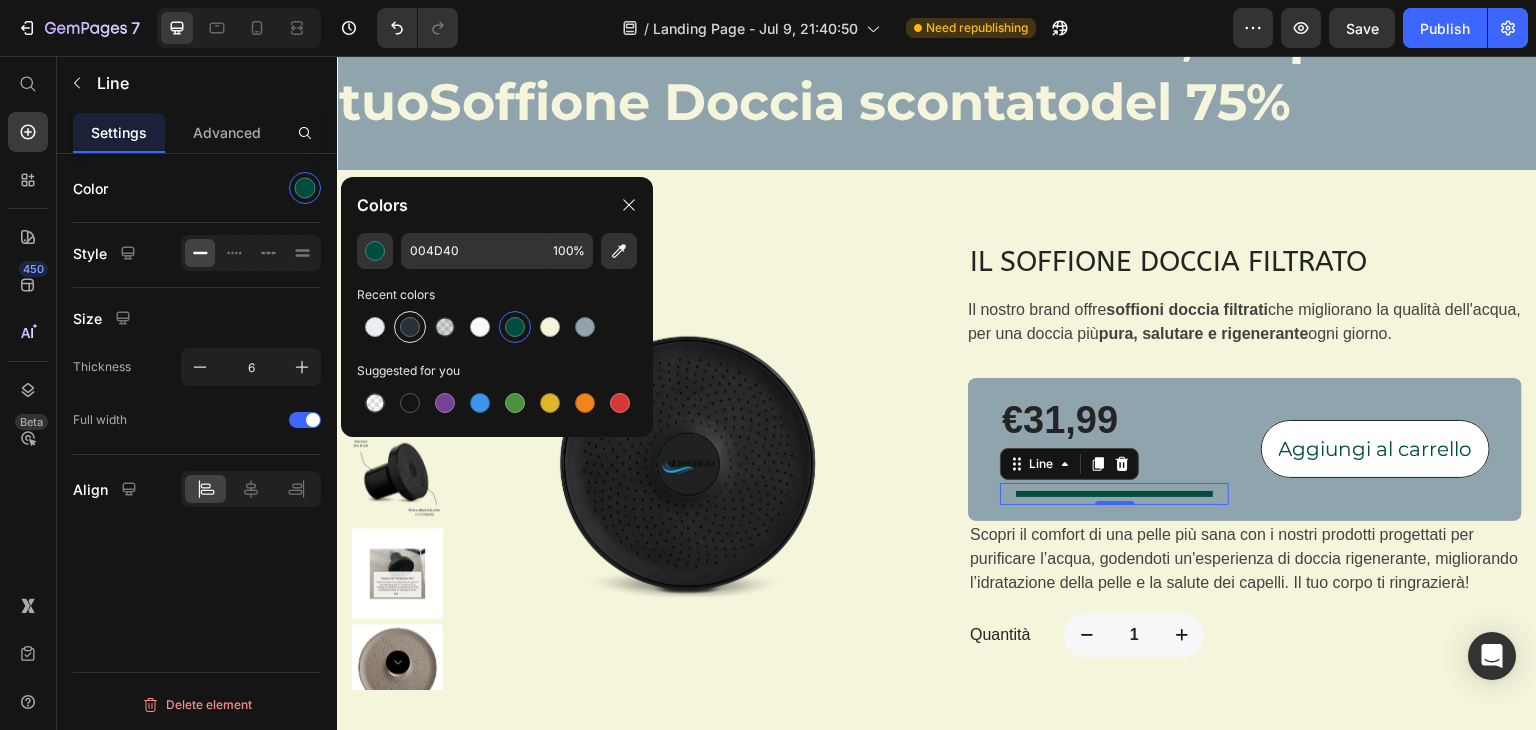 click at bounding box center (410, 327) 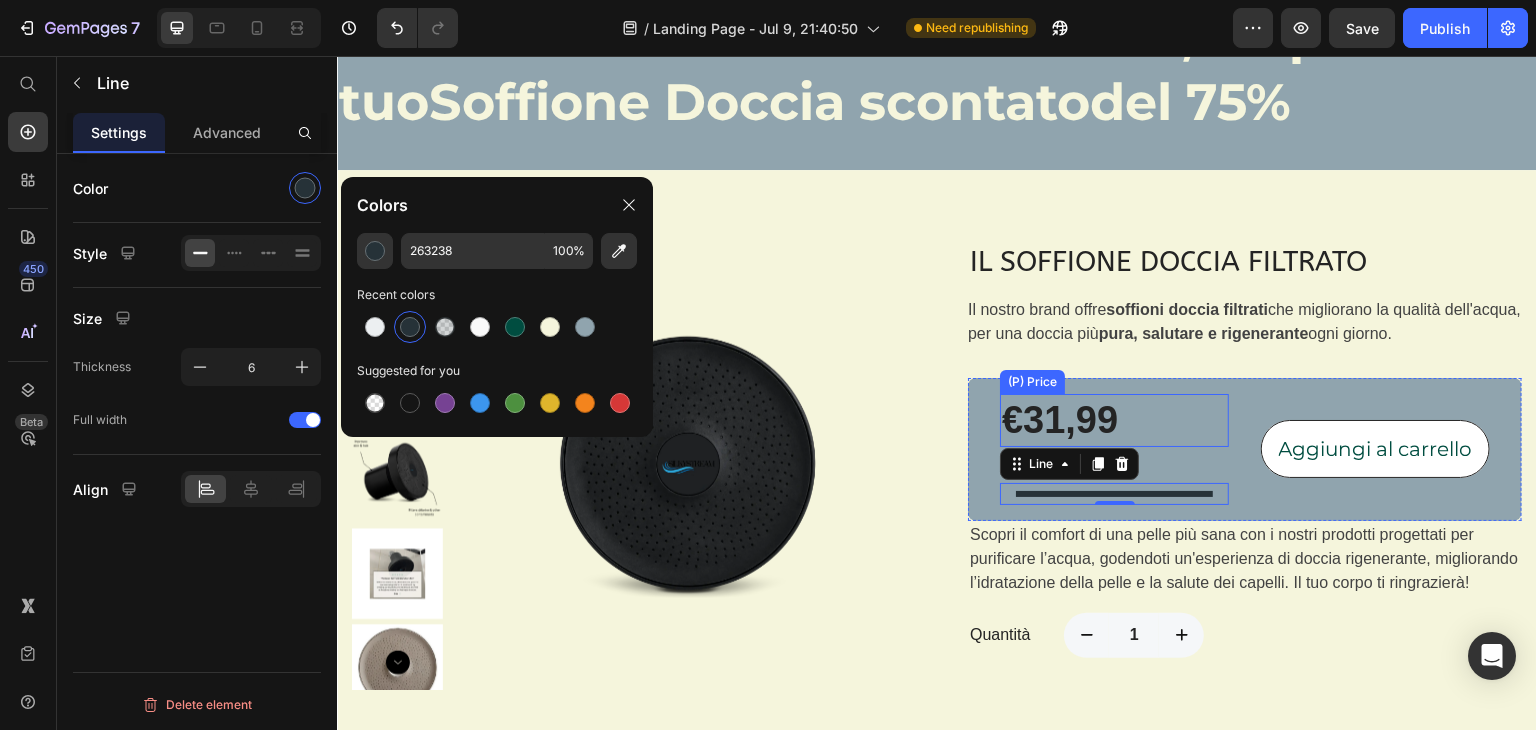 click on "€31,99" at bounding box center [1114, 420] 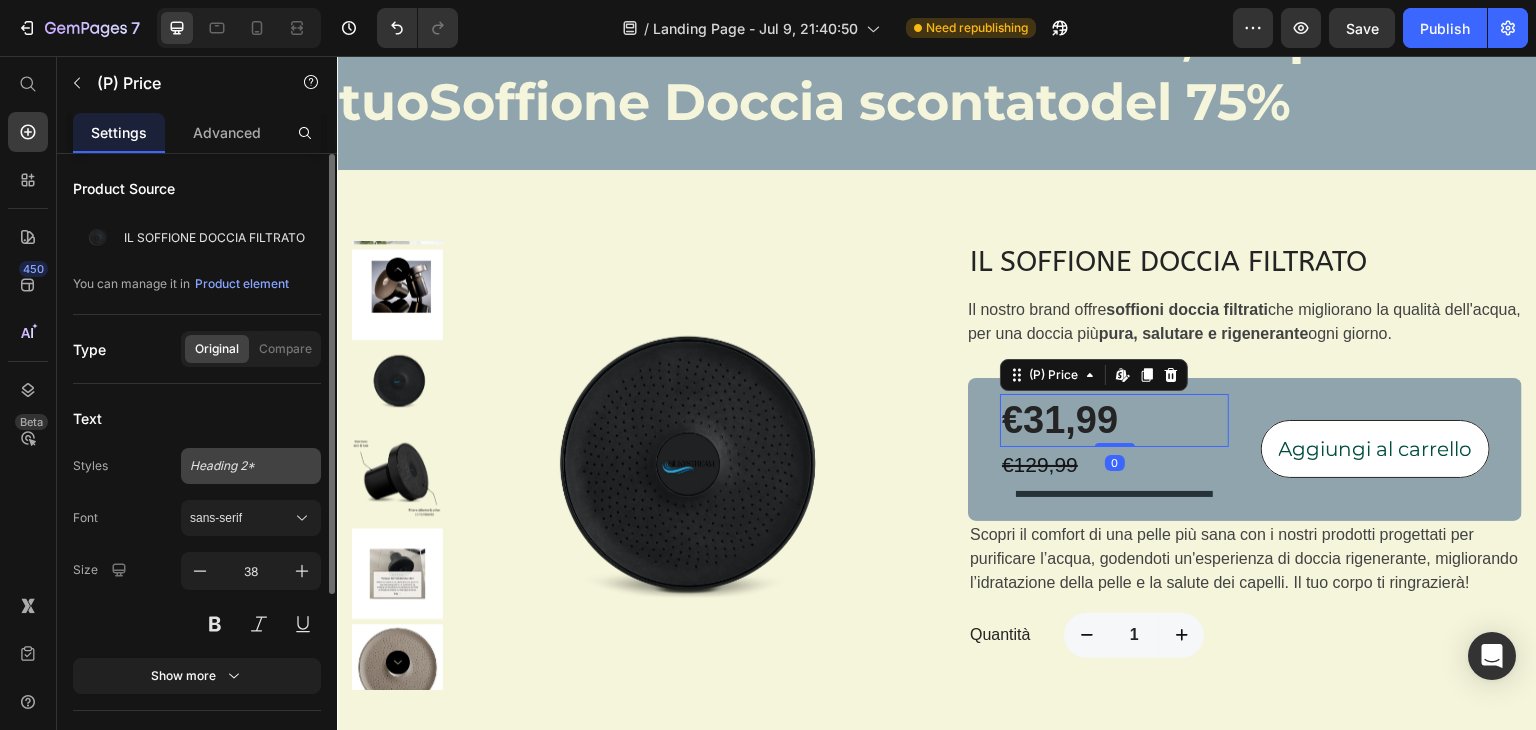 scroll, scrollTop: 200, scrollLeft: 0, axis: vertical 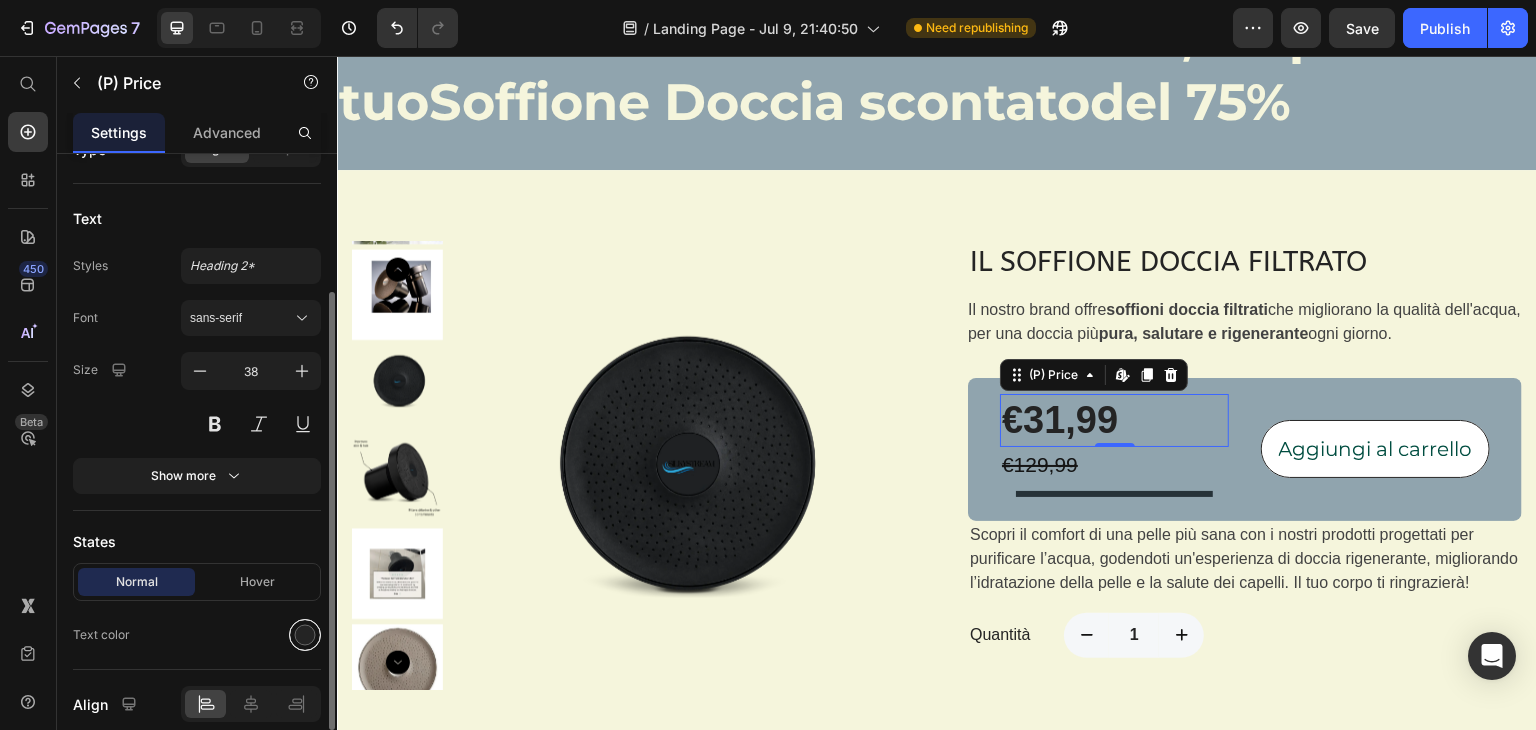 click at bounding box center [305, 635] 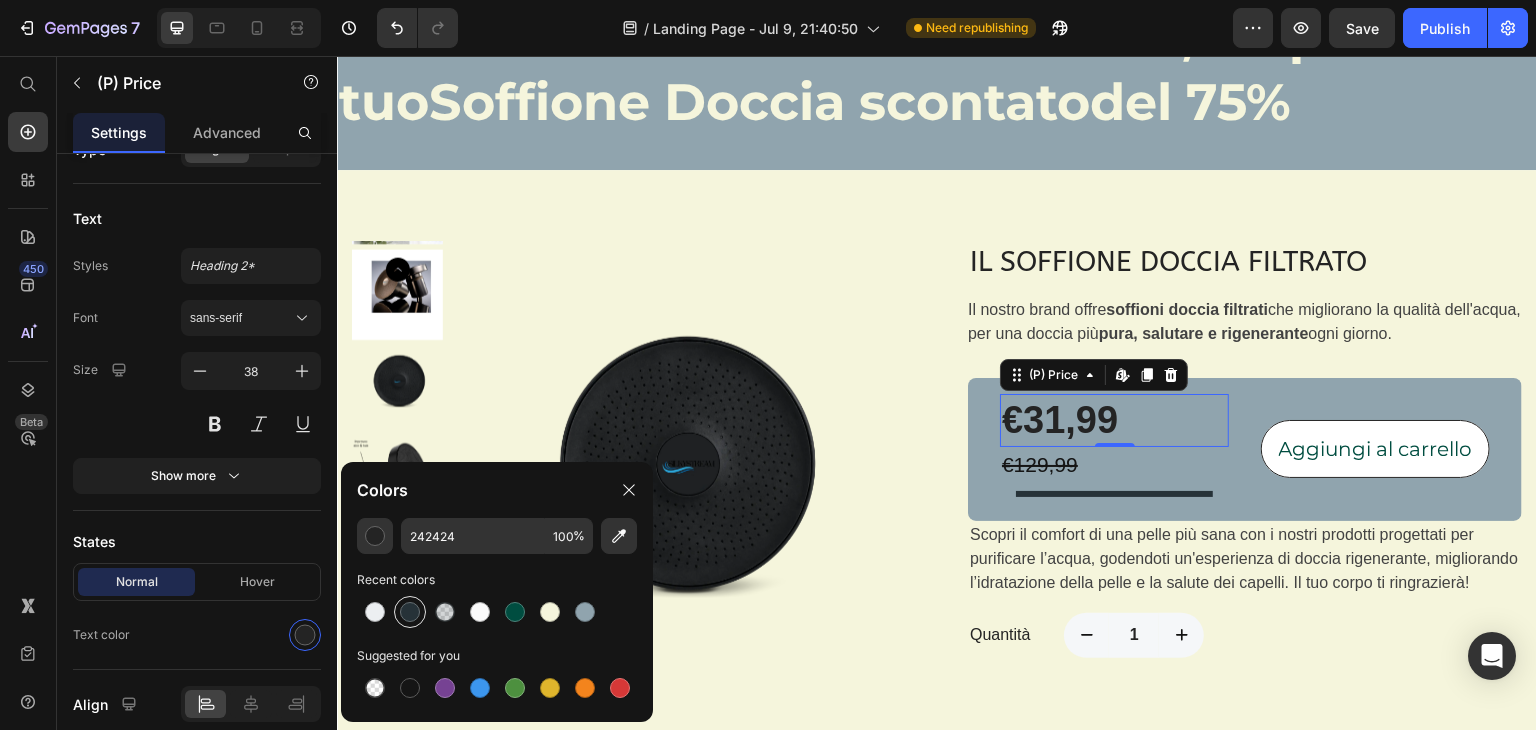 click at bounding box center [410, 612] 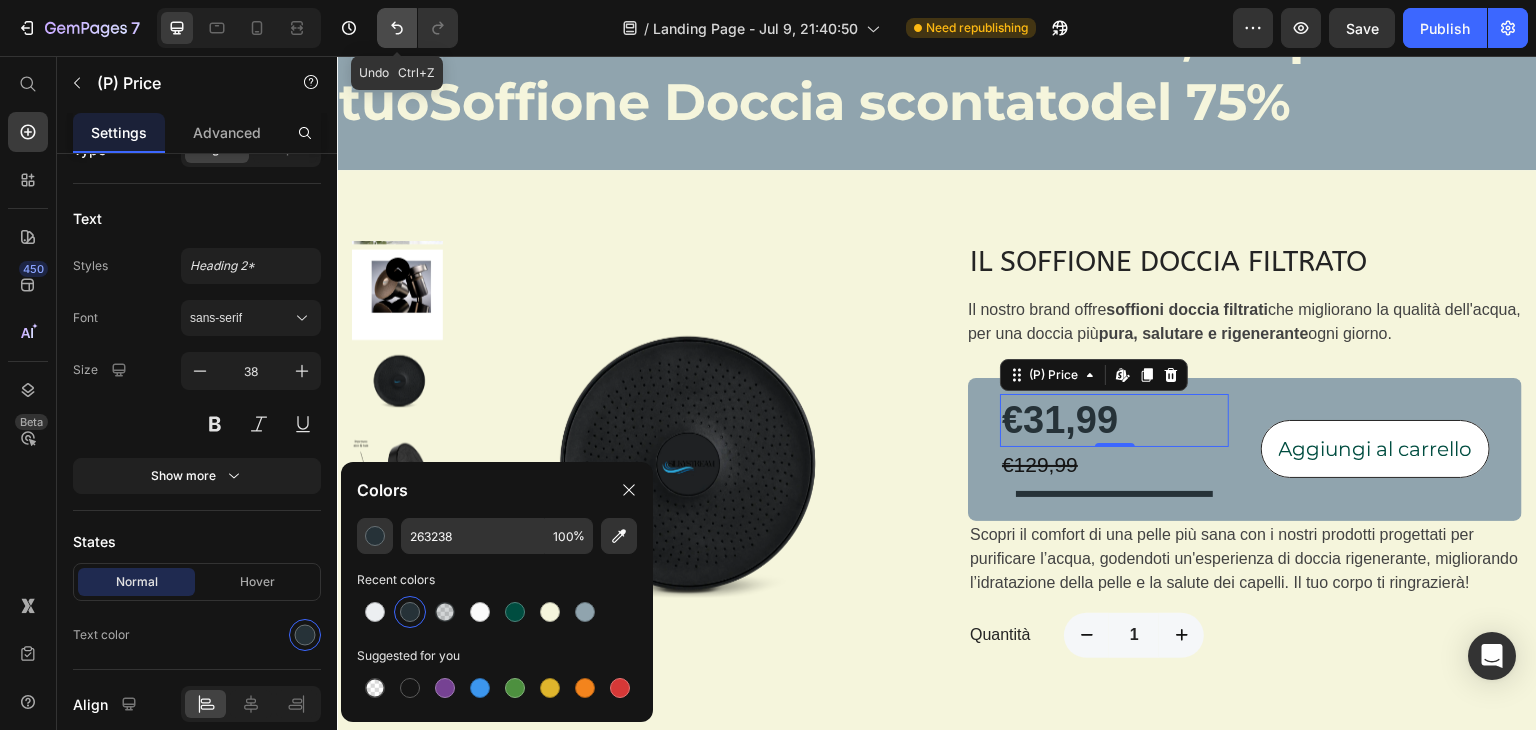 click 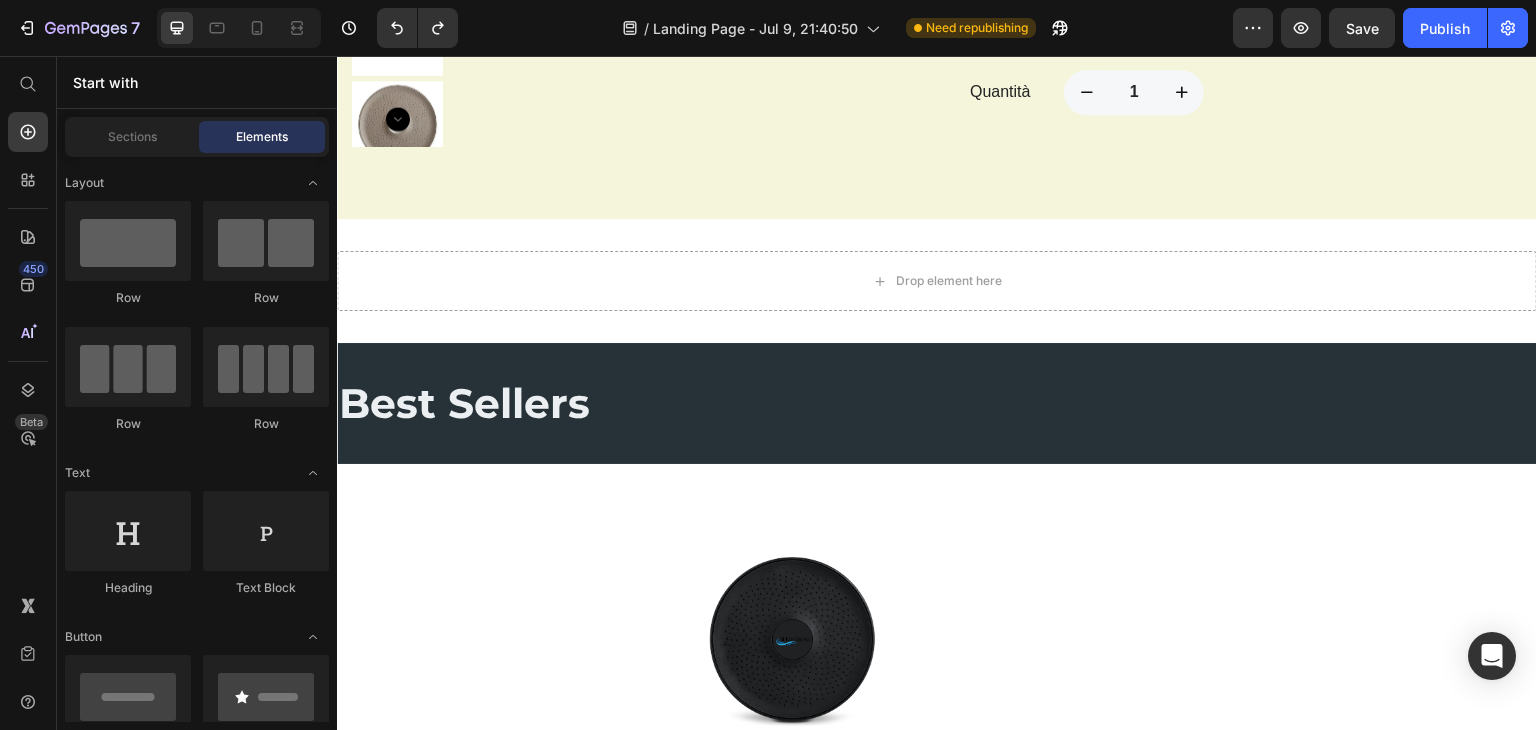 scroll, scrollTop: 1946, scrollLeft: 0, axis: vertical 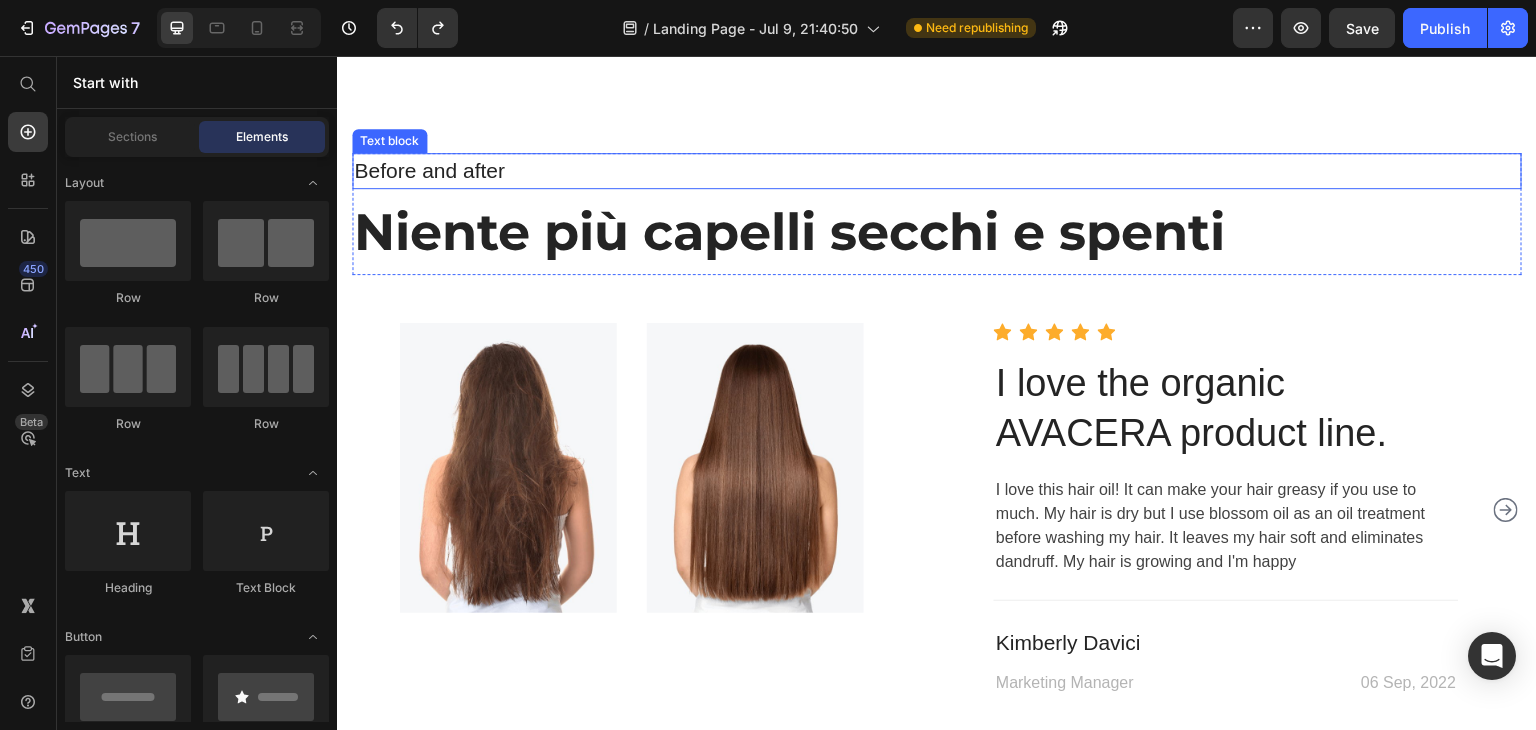 click on "Before and after" at bounding box center (937, 171) 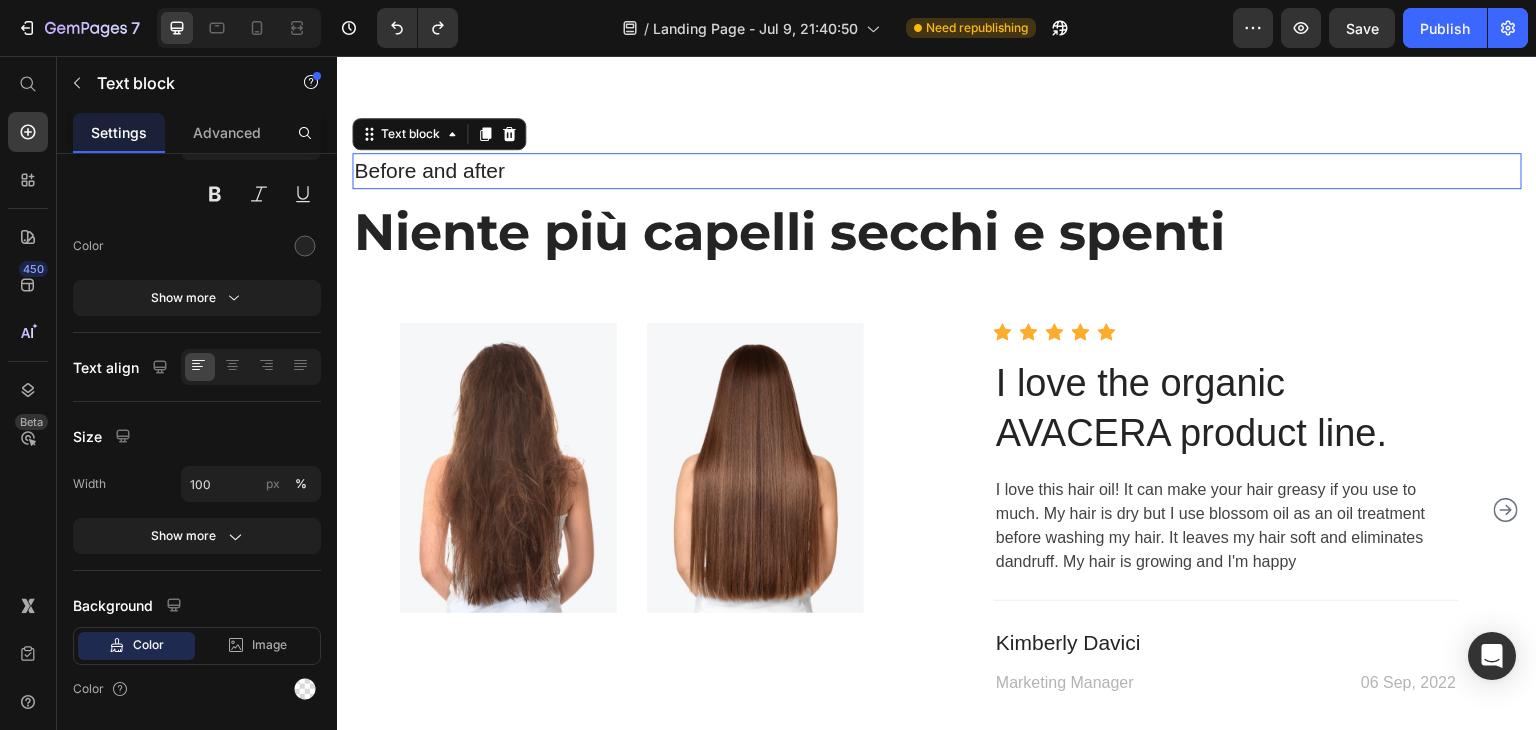 scroll, scrollTop: 0, scrollLeft: 0, axis: both 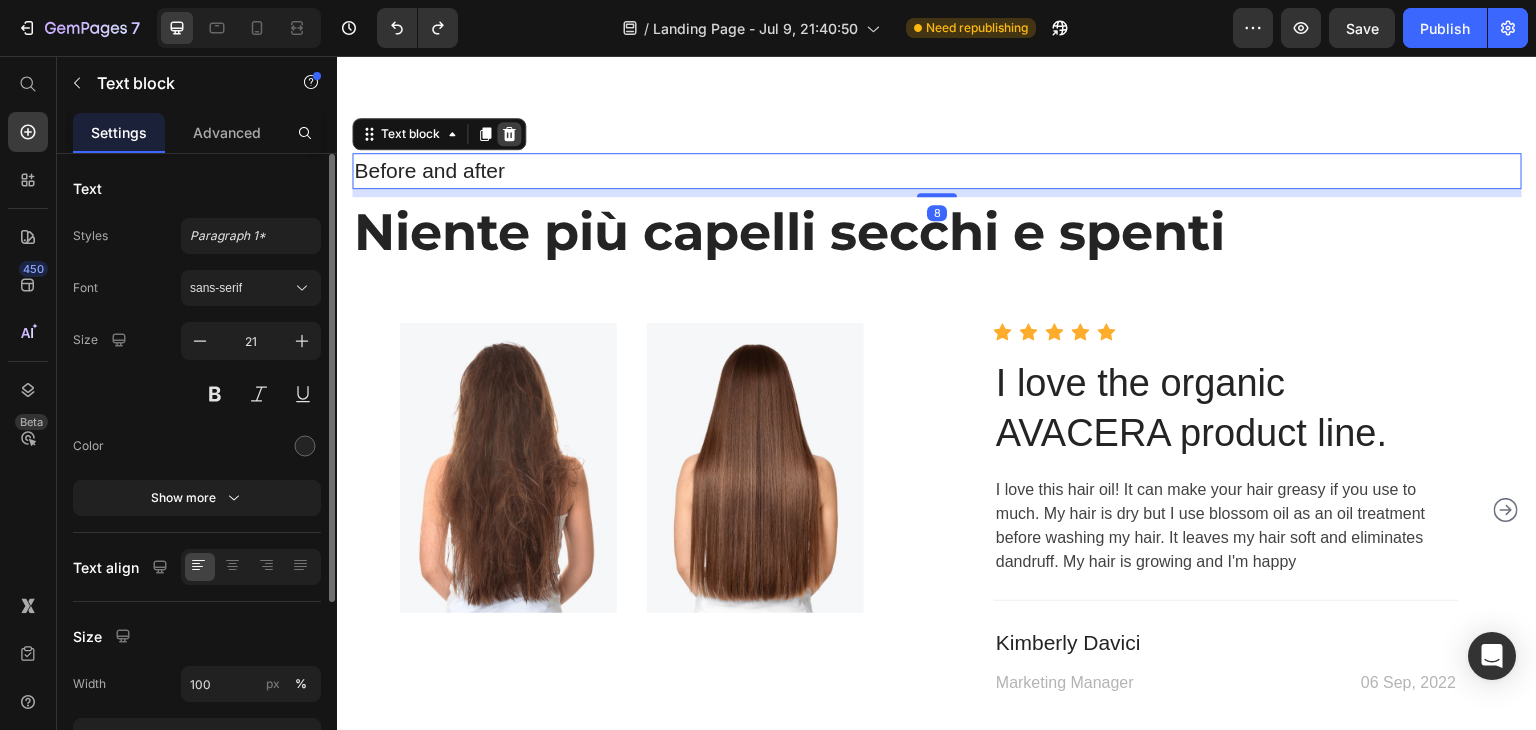 click 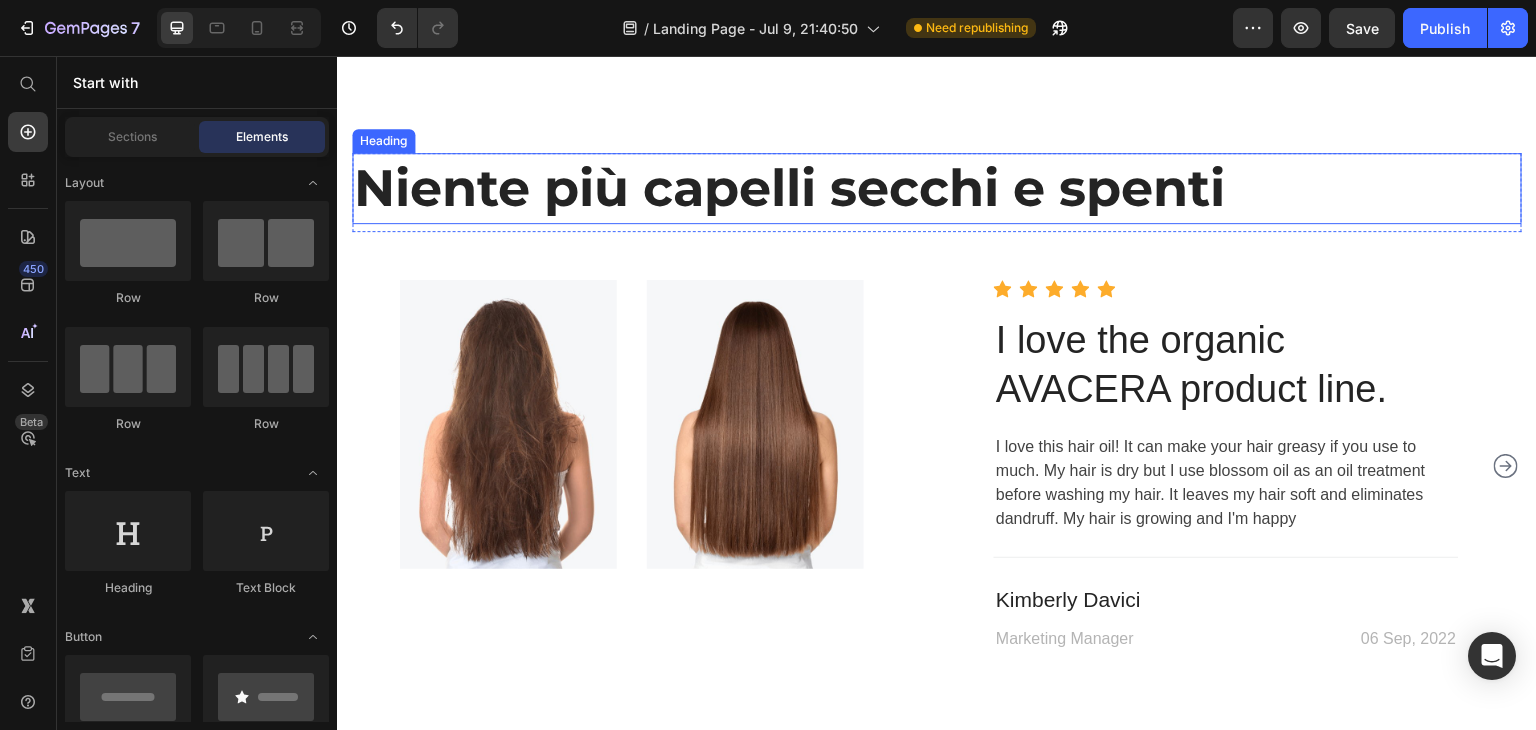 scroll, scrollTop: 3184, scrollLeft: 0, axis: vertical 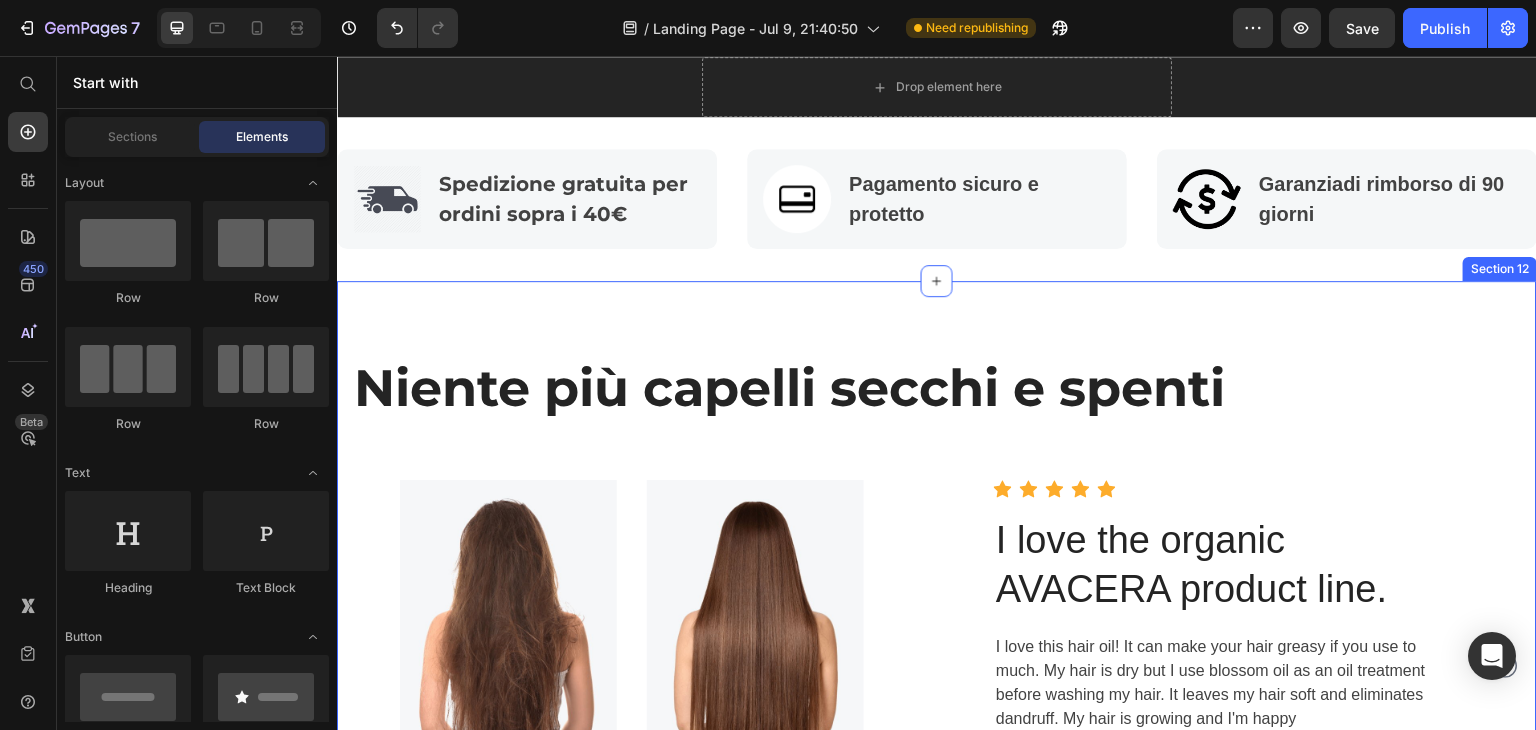 click on "Risultati Text block Risultati che otterrai Heading Row
Image Image Row Icon Icon Icon Icon Icon Icon Icon List Hoz I love the organic AVACERA product line. Heading I love this hair oil! It can make your hair greasy if you use to much. My hair is dry but I use blossom oil as an oil treatment before washing my hair. It leaves my hair soft and eliminates dandruff. My hair is growing and I'm happy Text block Title Line [NAME] Text block [JOB_TITLE] Text block [DATE] Text block Row Row Image Image Row Icon Icon Icon Icon Icon Icon Icon List Hoz I love the organic AVACERA product line. Heading I love this hair oil! It can make your hair greasy if you use to much. My hair is dry but I use blossom oil as an oil treatment before washing my hair. It leaves my hair soft and eliminates dandruff. My hair is growing and I'm happy Text block" at bounding box center (937, 603) 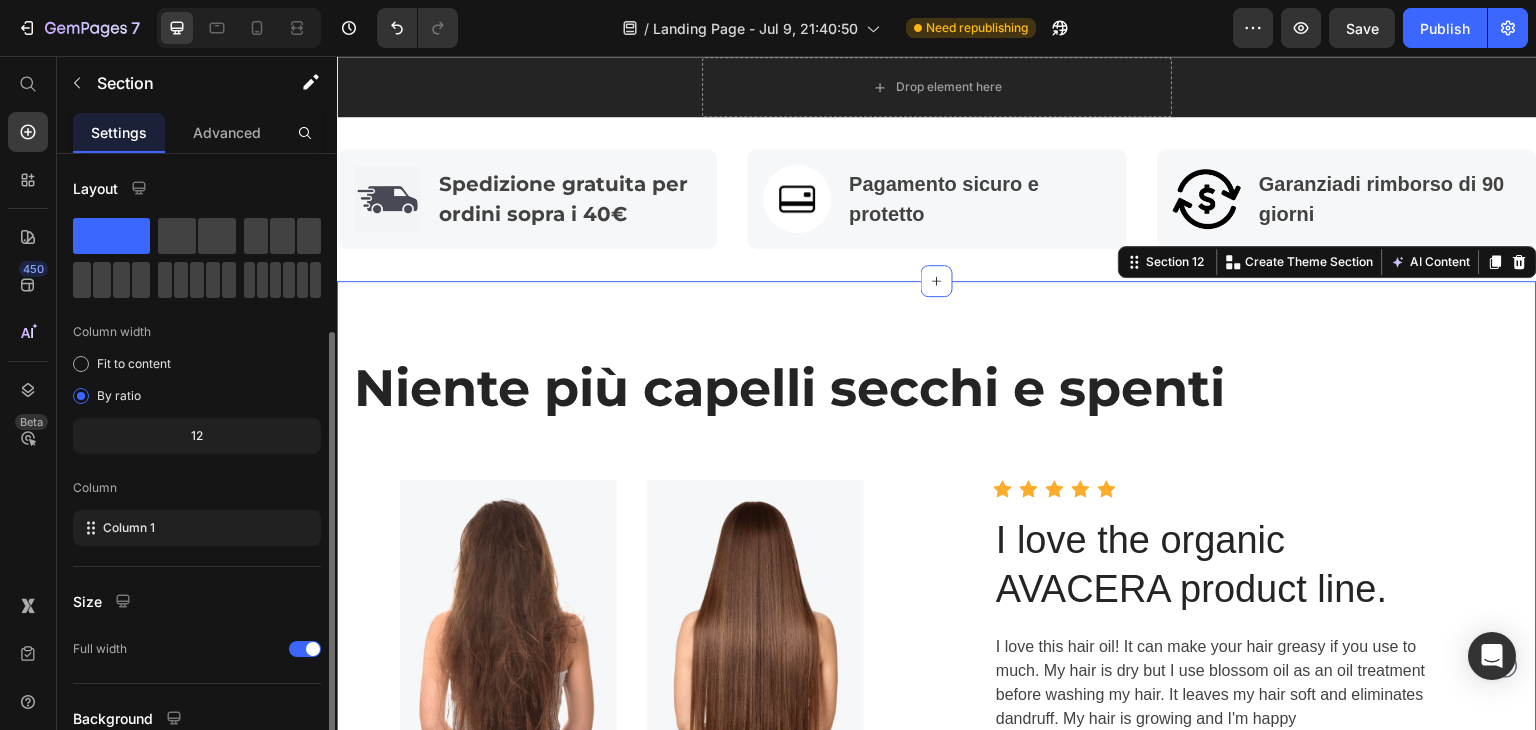 scroll, scrollTop: 173, scrollLeft: 0, axis: vertical 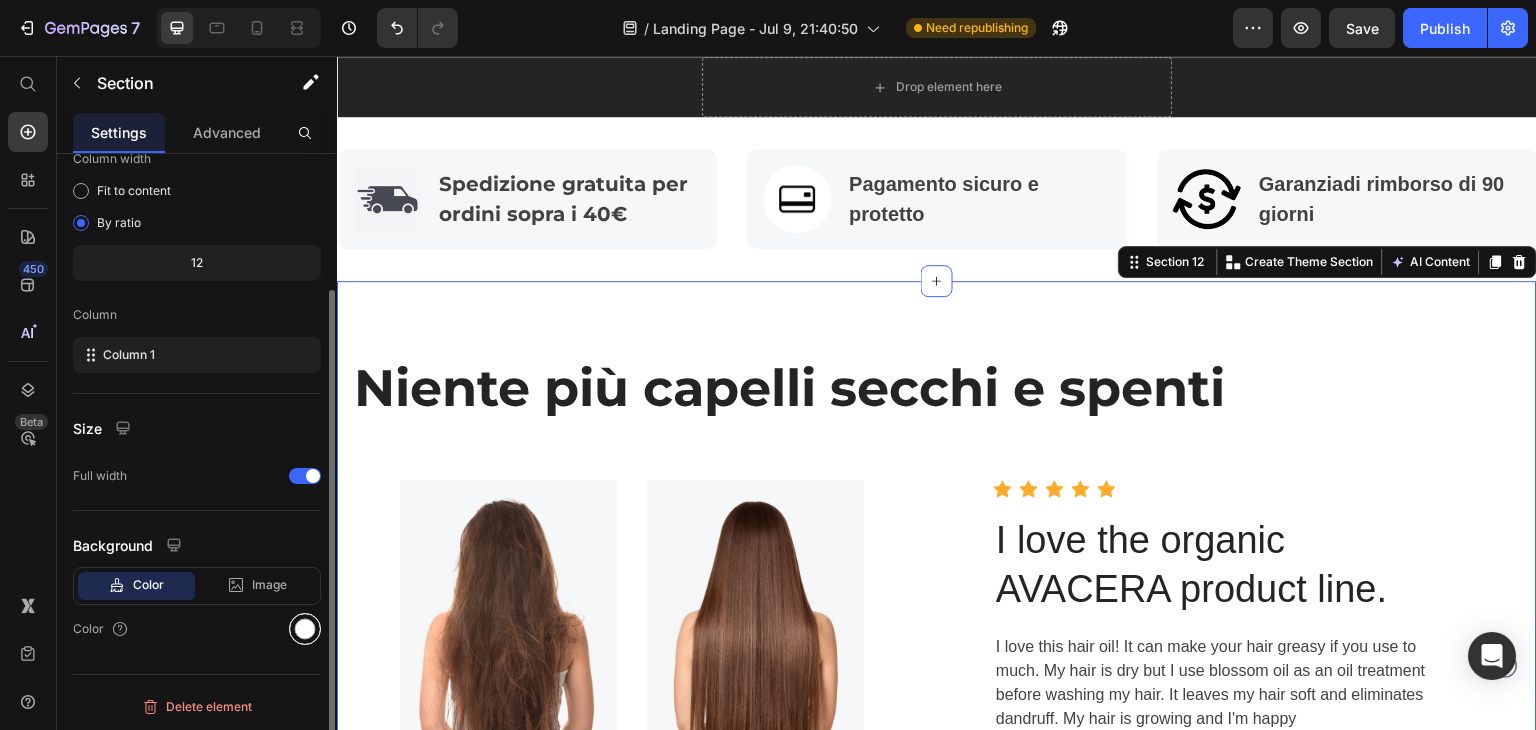 click at bounding box center [305, 629] 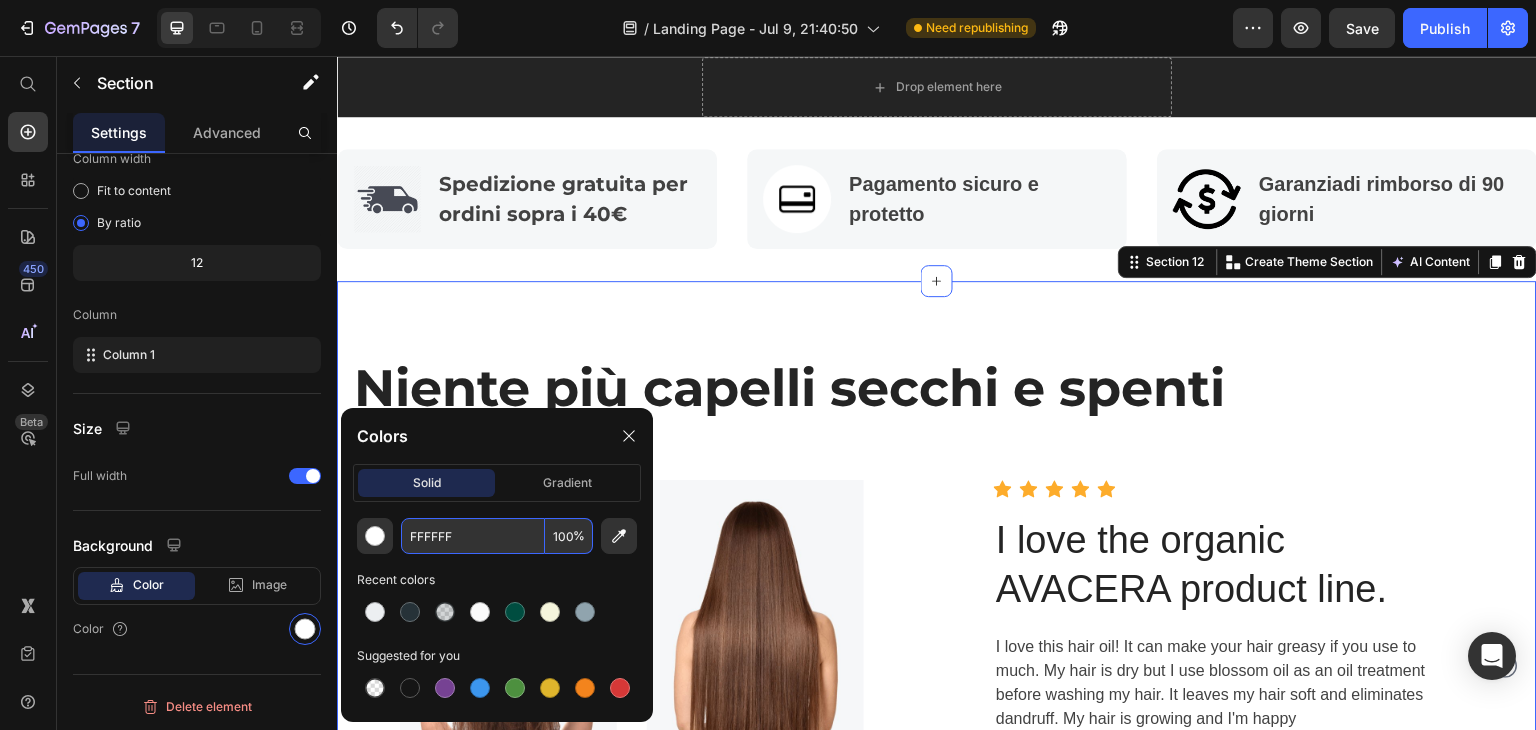 paste on "90A4AE" 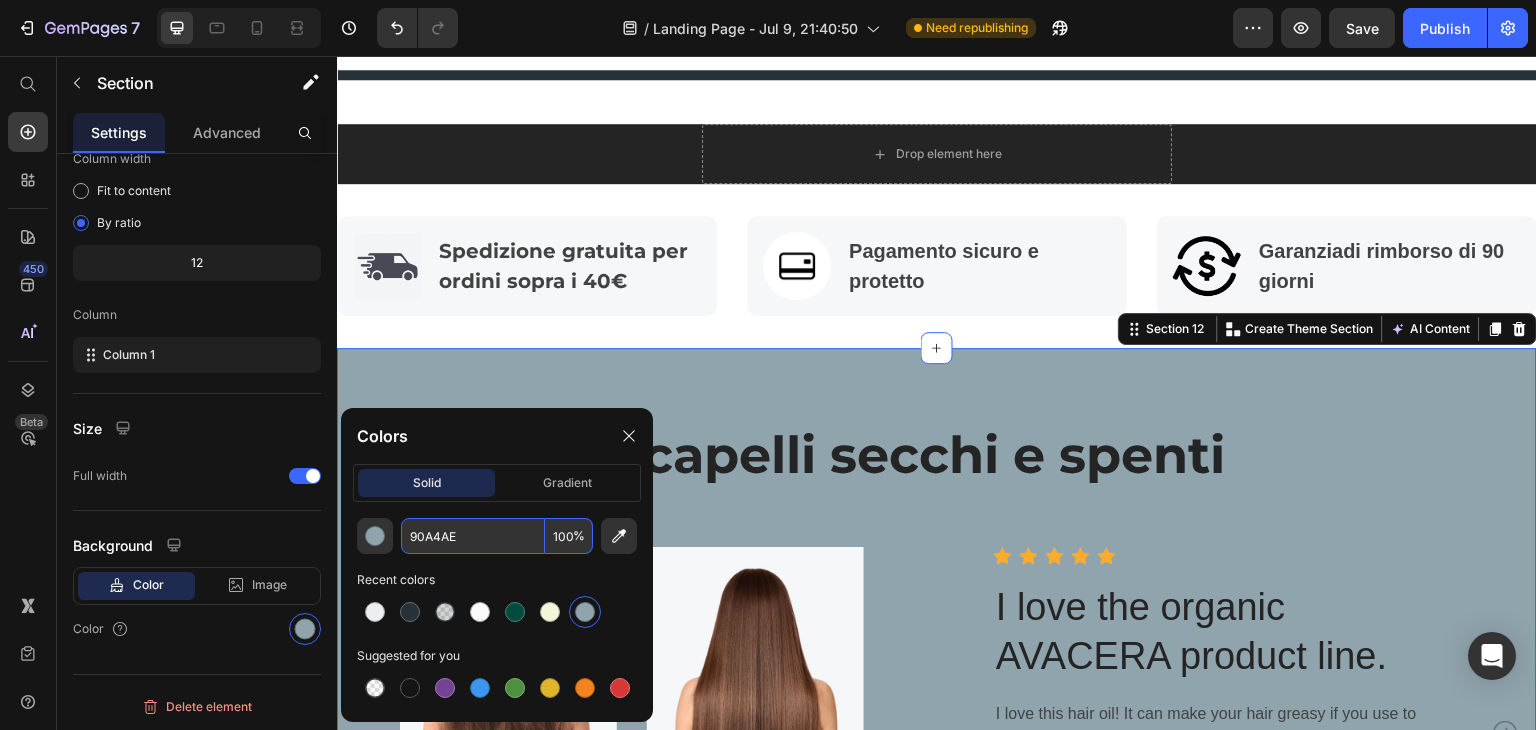 scroll, scrollTop: 3084, scrollLeft: 0, axis: vertical 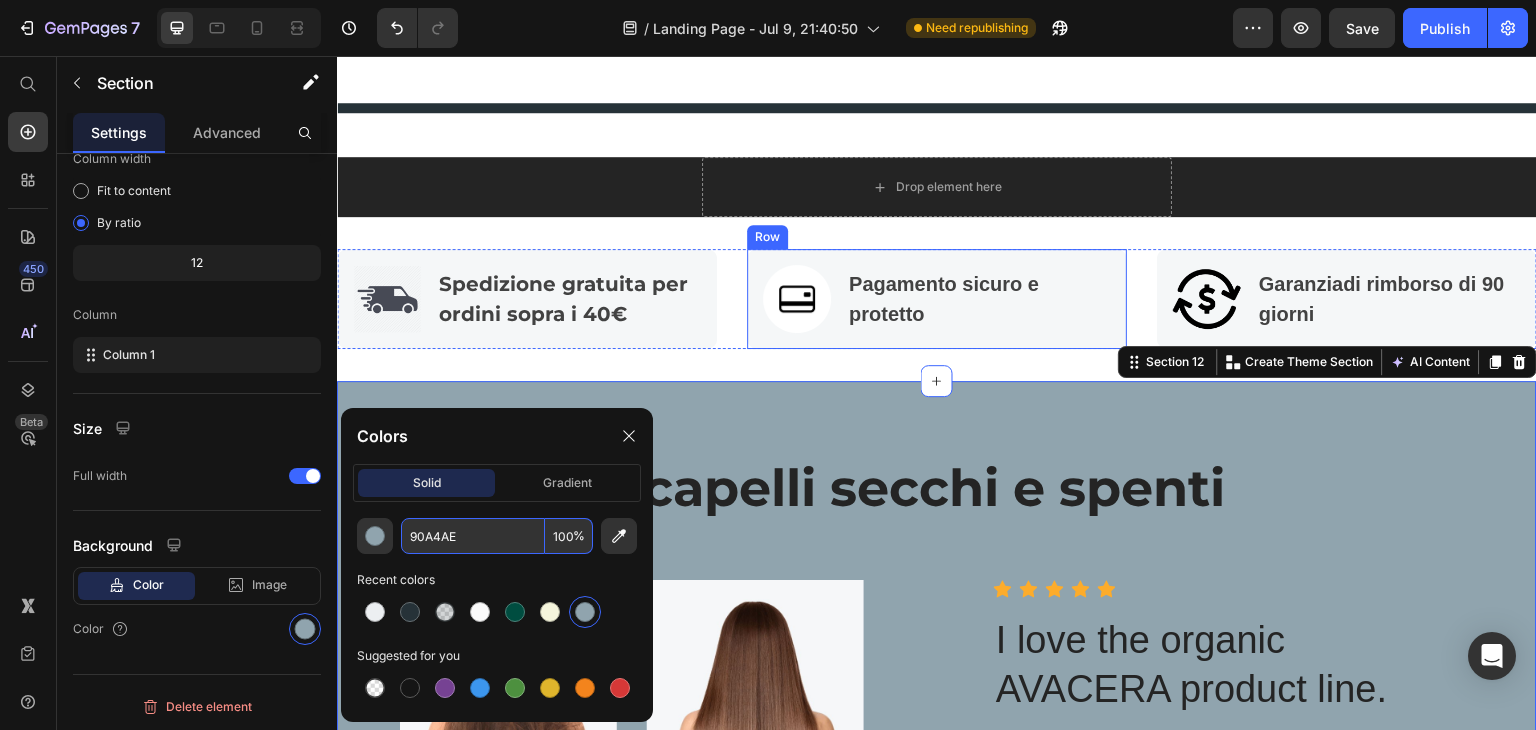click on "Image Pagamento sicuro e protetto Text block Row" at bounding box center (937, 299) 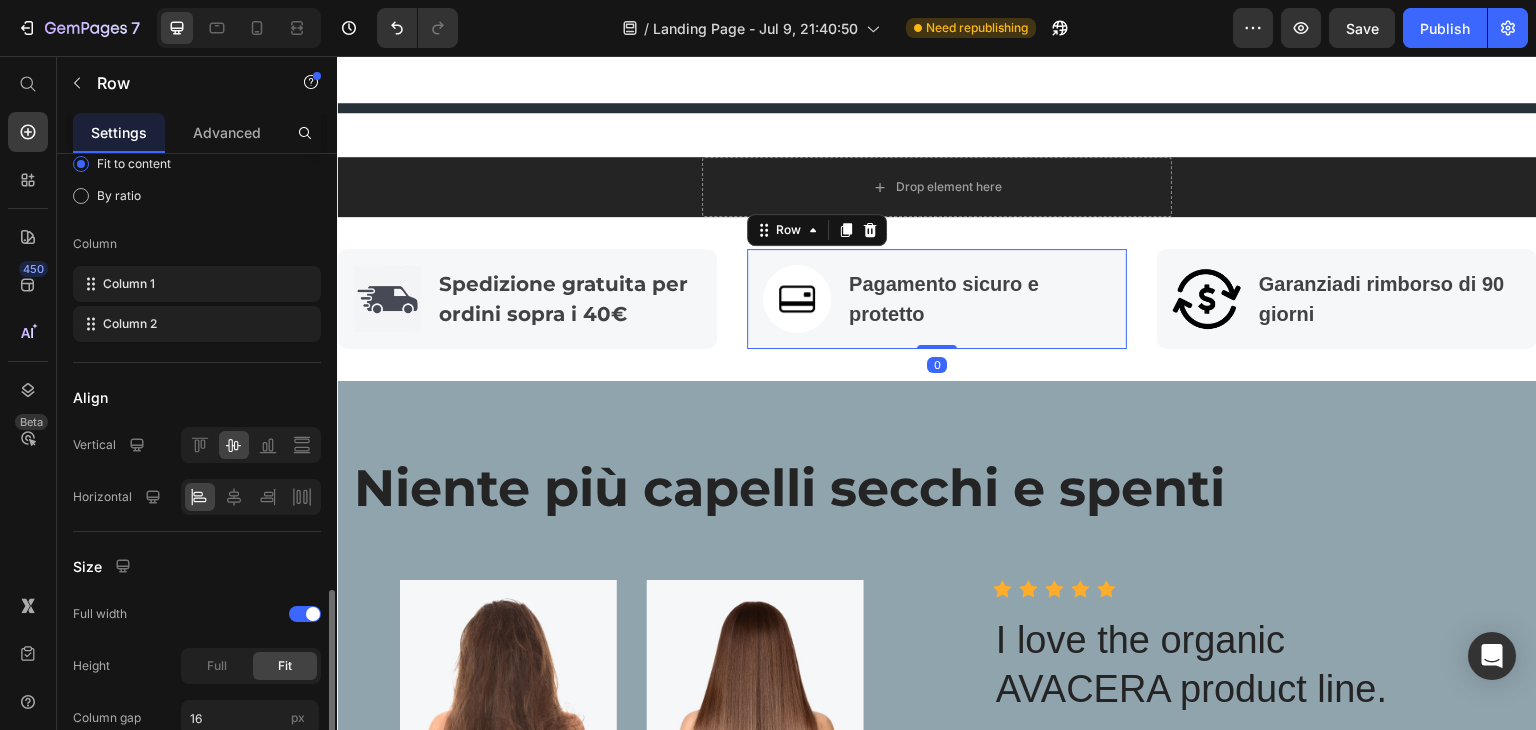 scroll, scrollTop: 400, scrollLeft: 0, axis: vertical 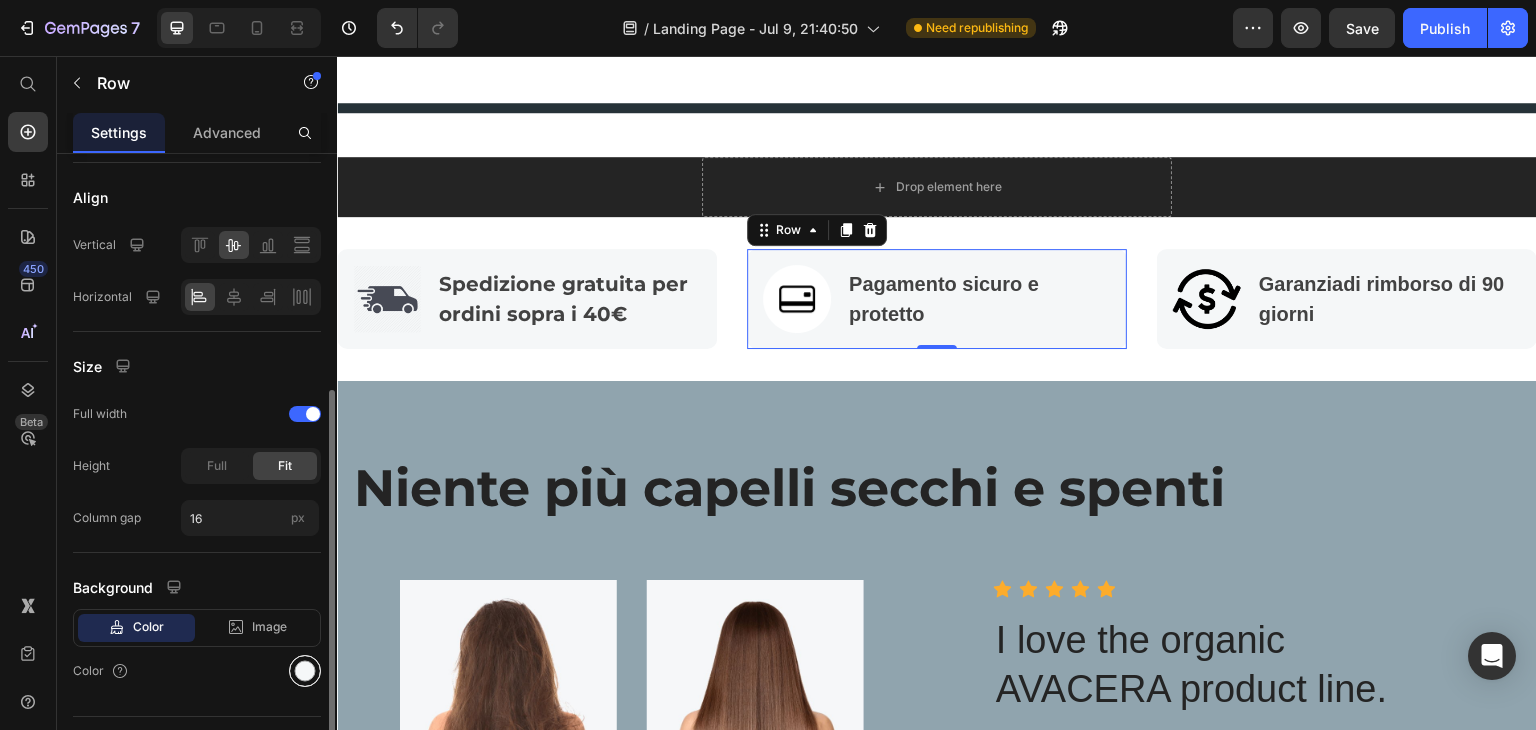 click at bounding box center (305, 671) 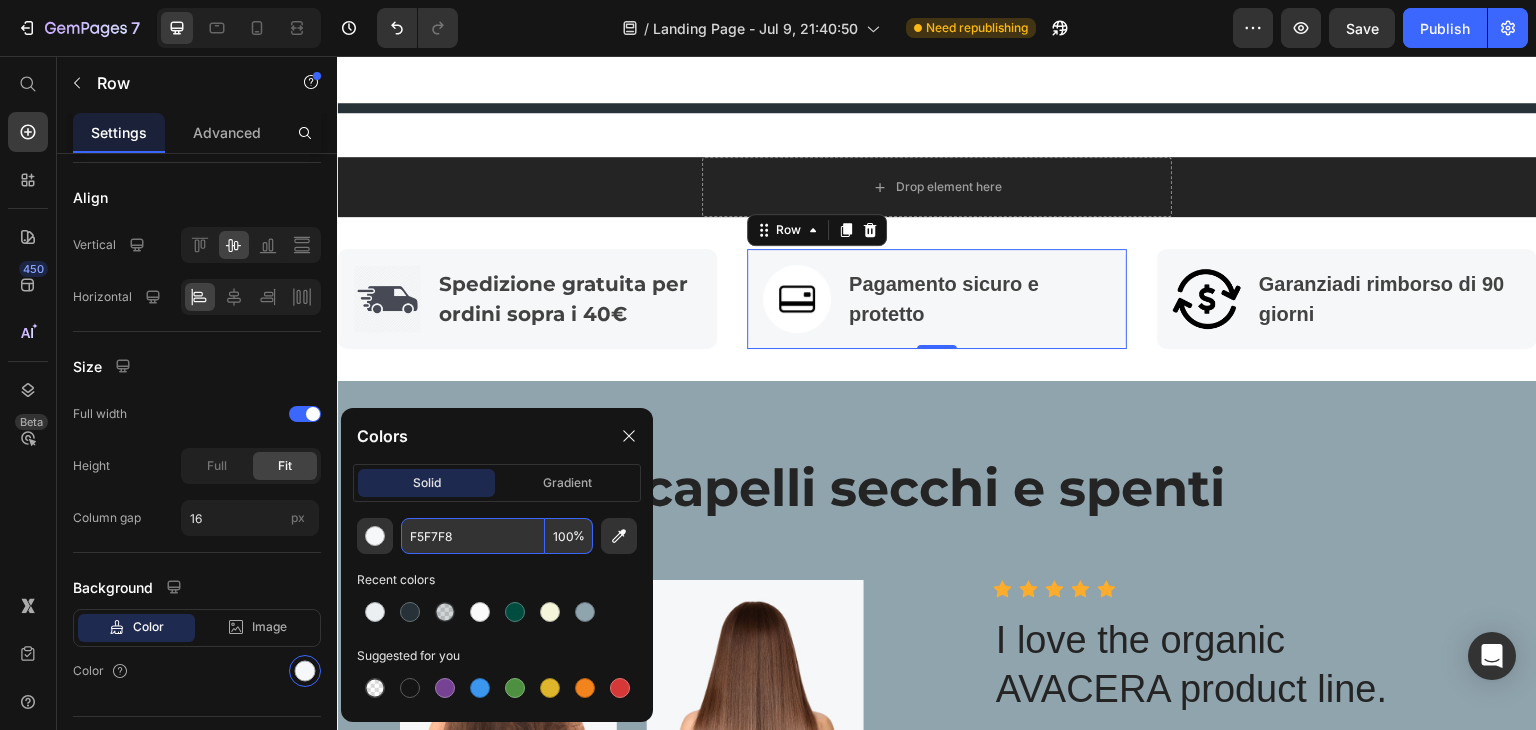 paste on "A8E6CF" 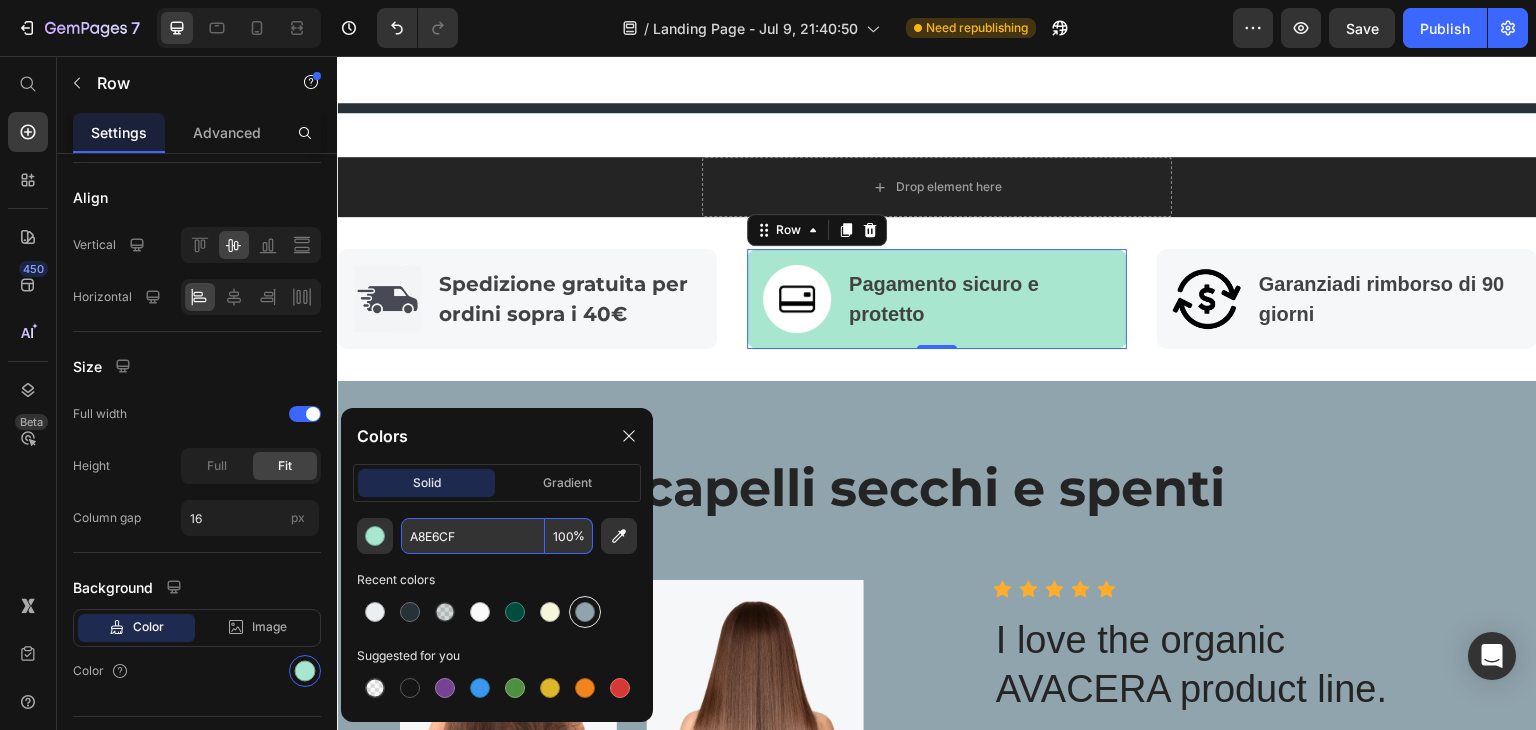click at bounding box center [585, 612] 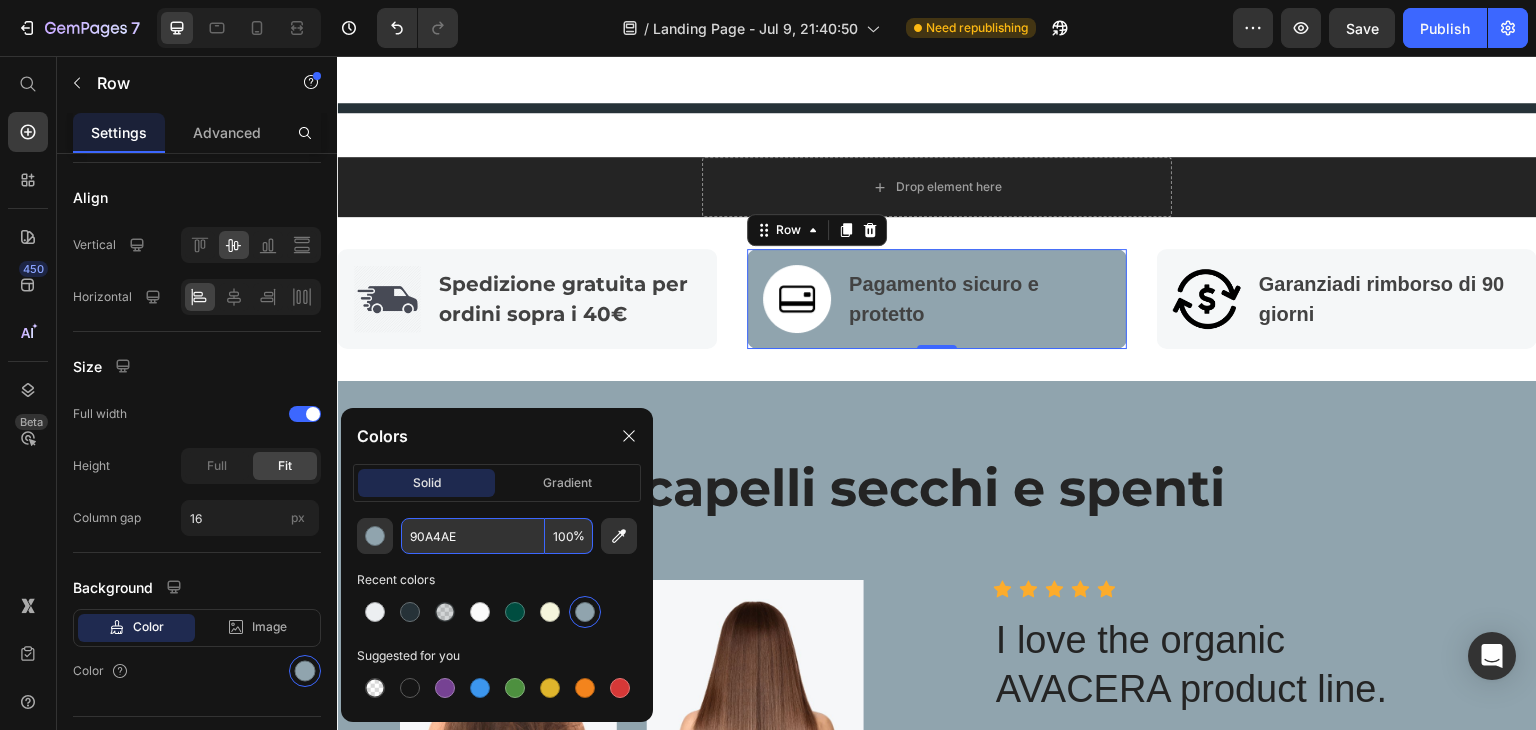 paste on "B3E5FC" 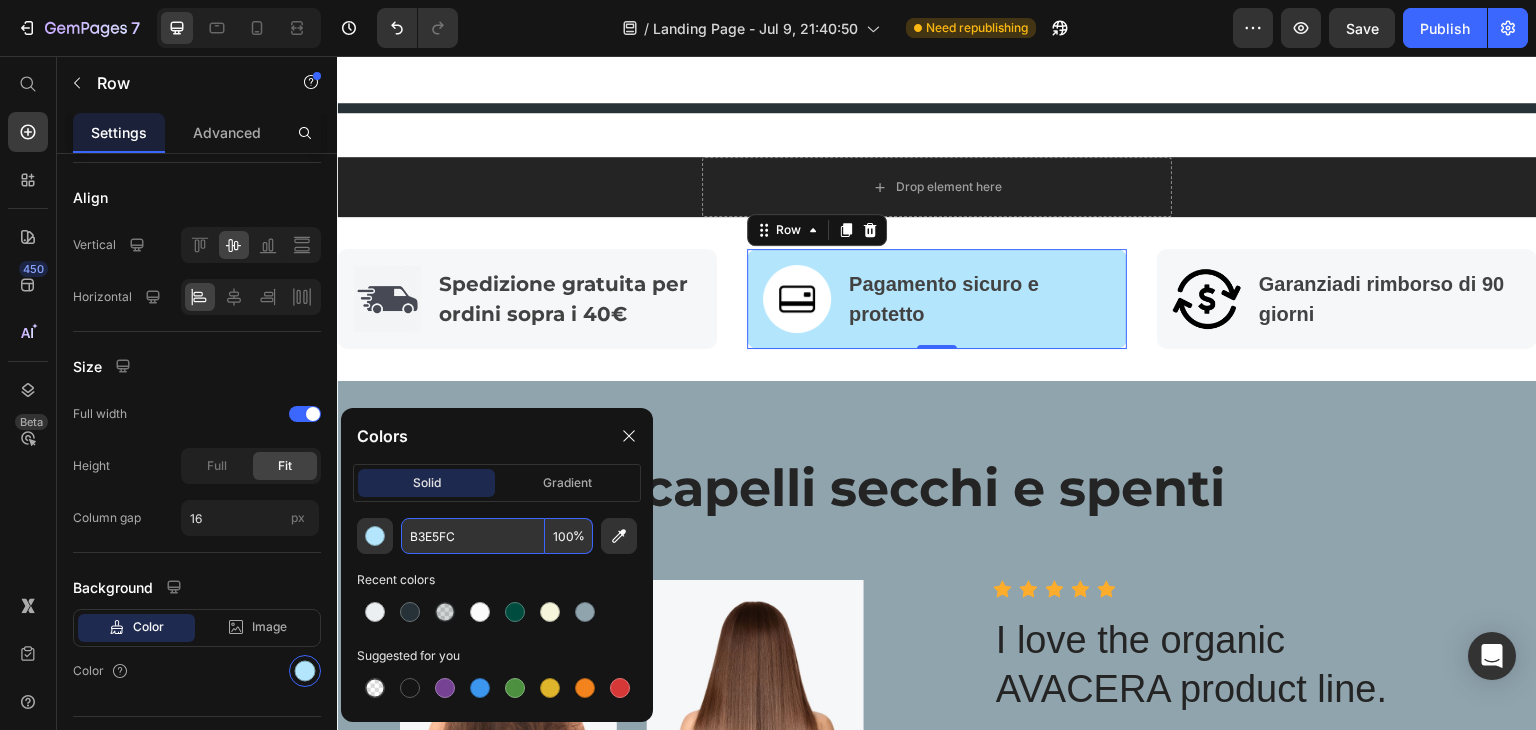 paste on "4DD0E1" 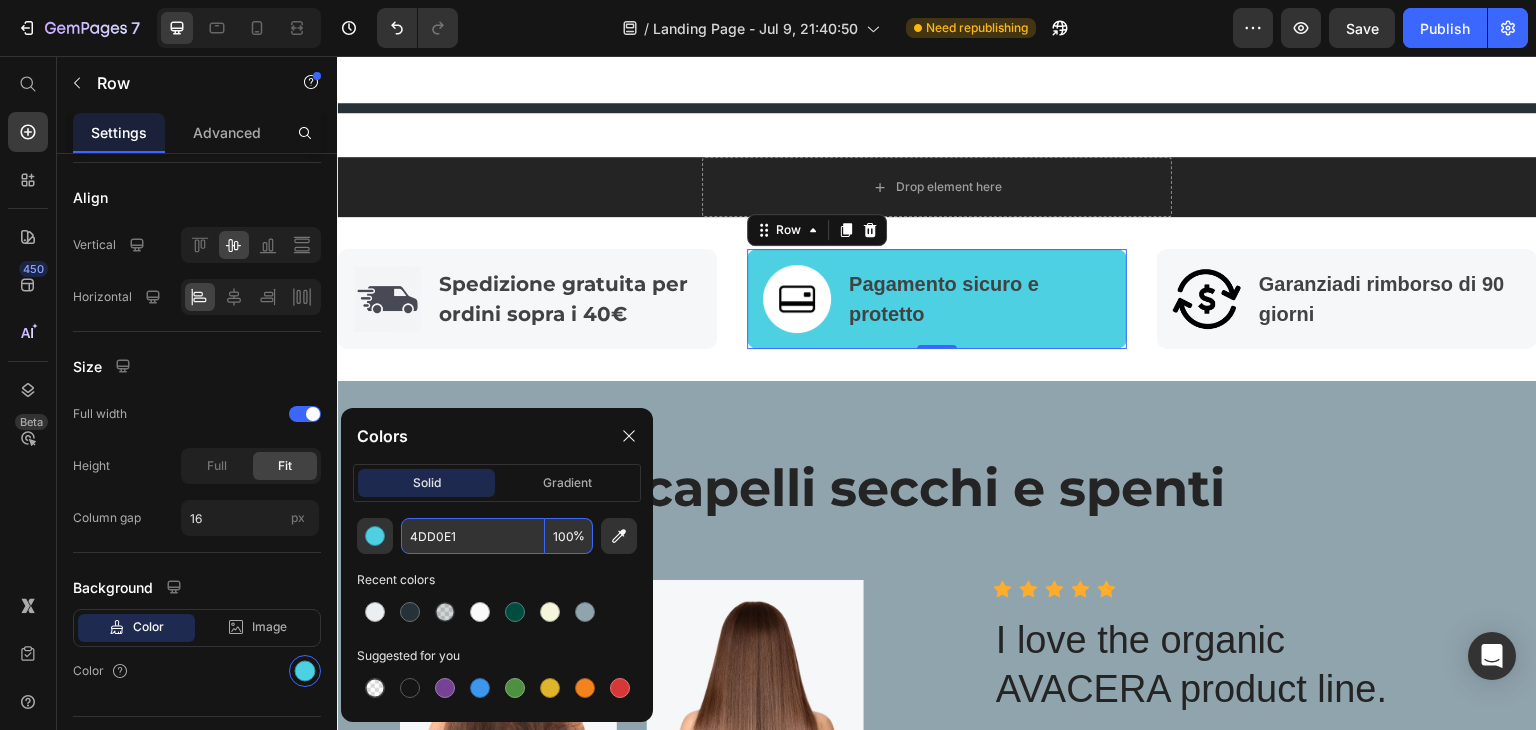 paste on "ECEFF" 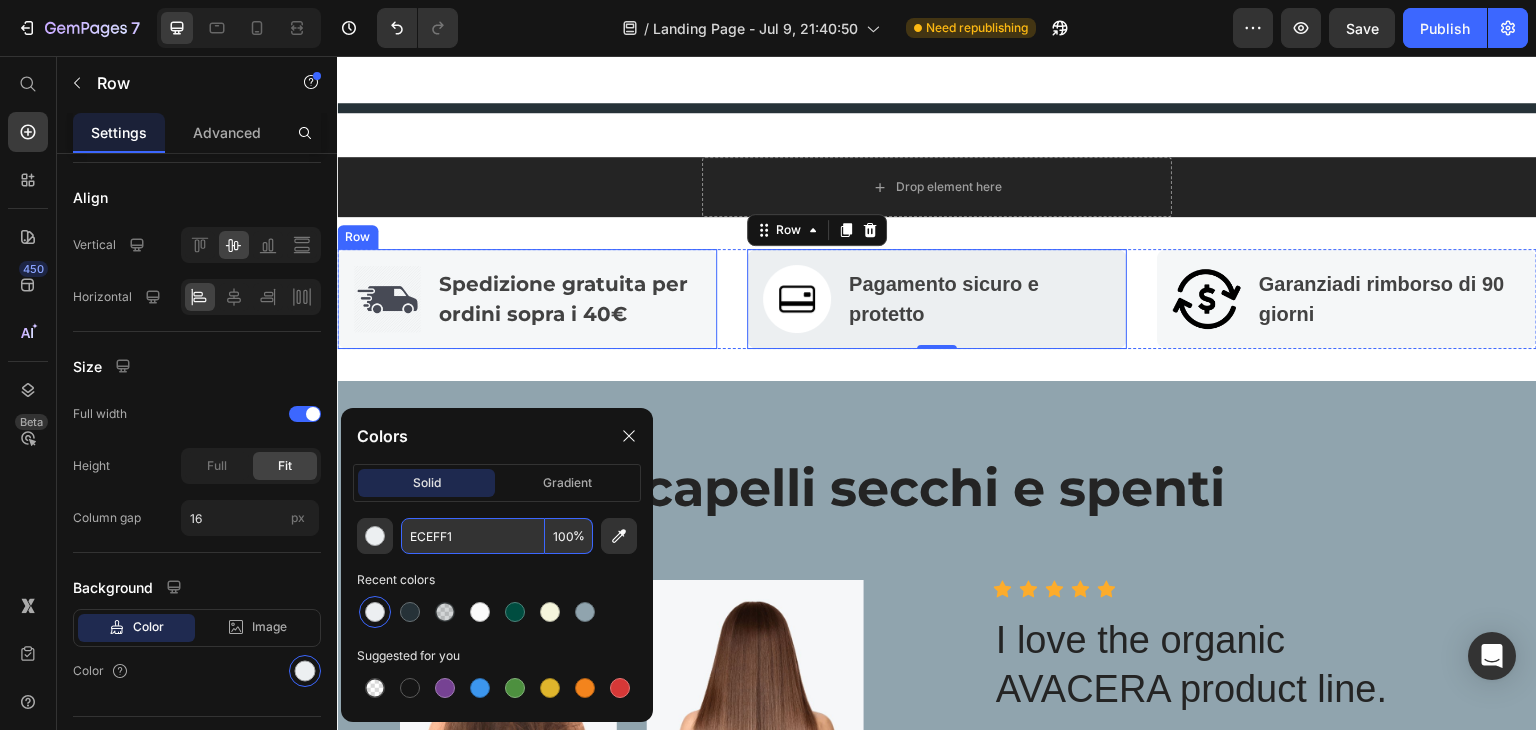 click on "Image Spedizione gratuita per ordini sopra i 40€ Text block Row" at bounding box center (527, 299) 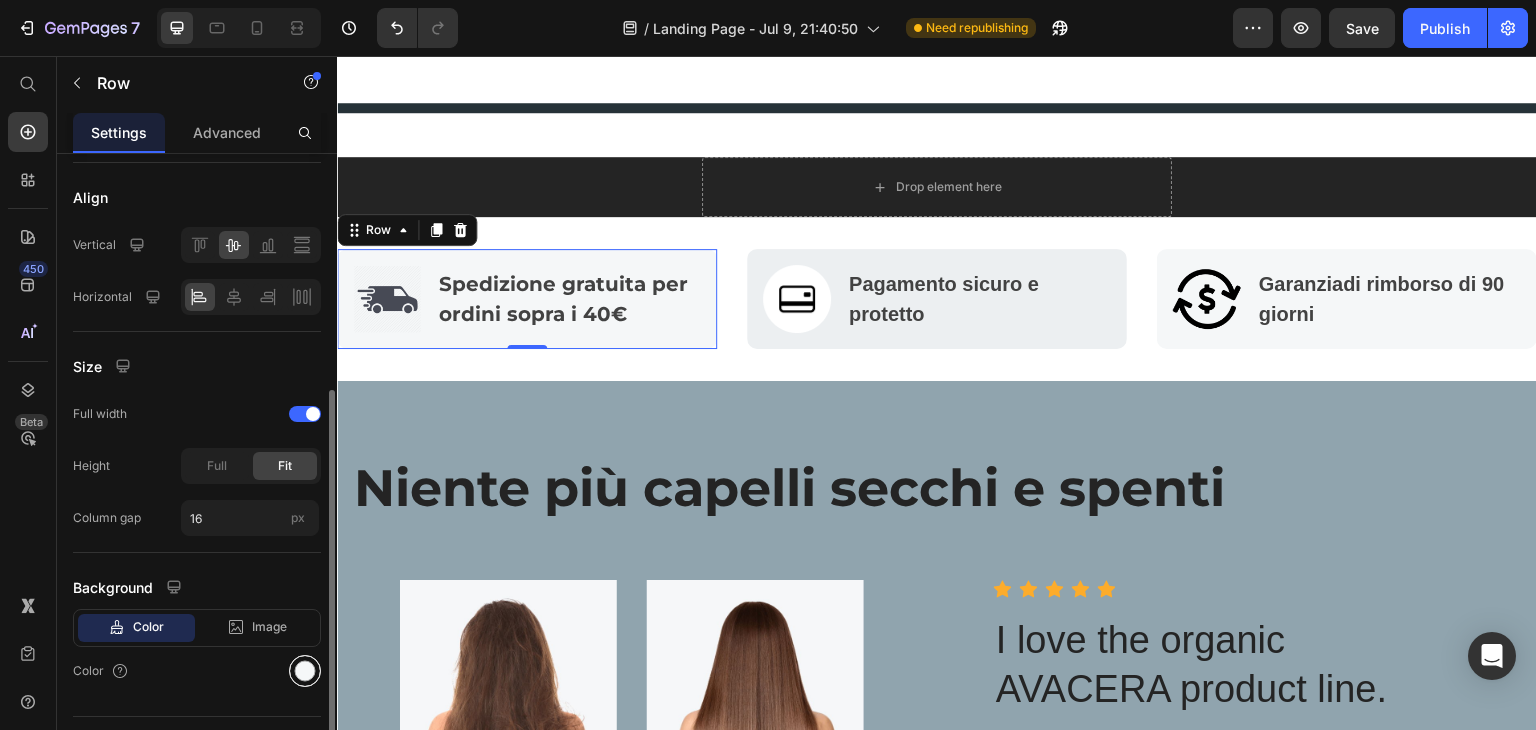 click at bounding box center [305, 671] 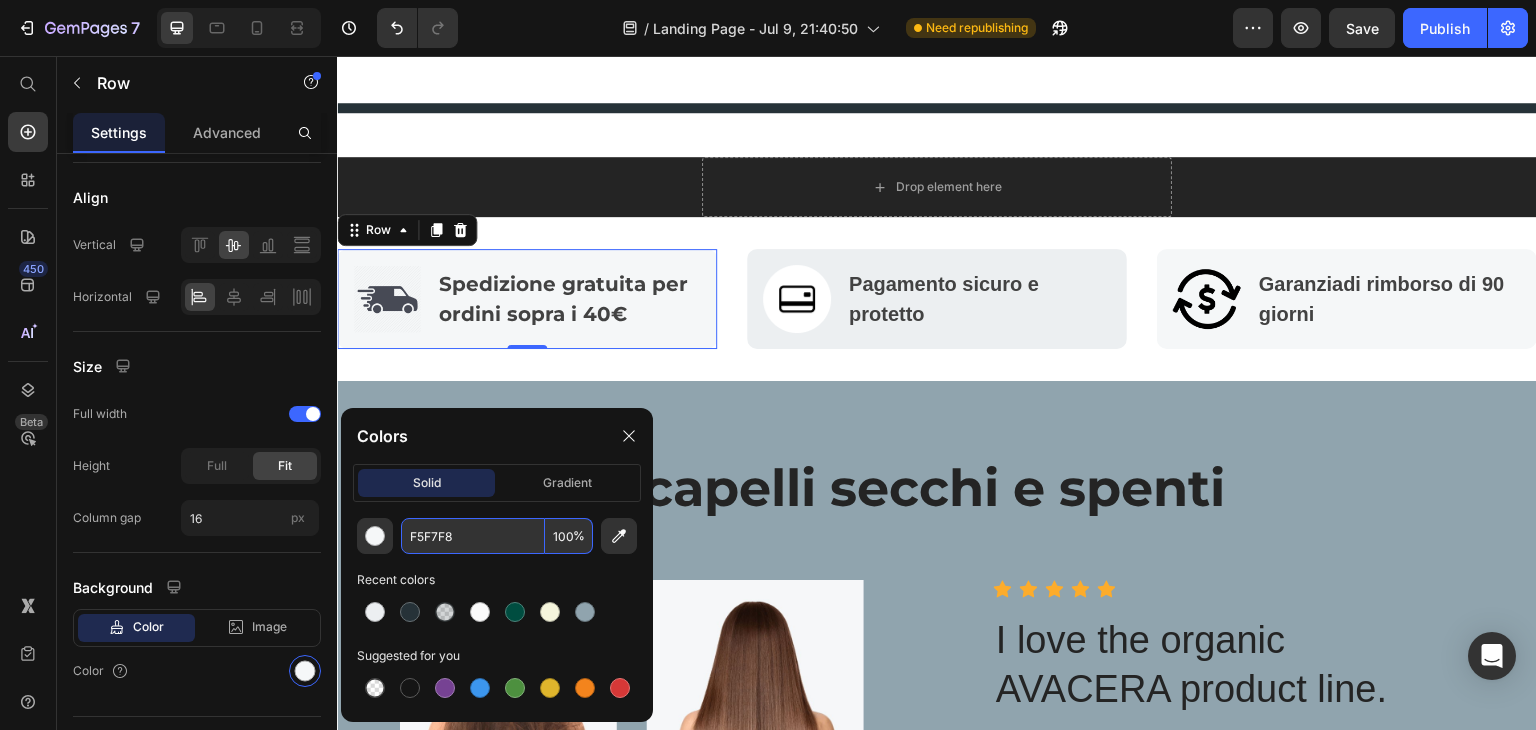 paste on "ECEFF1" 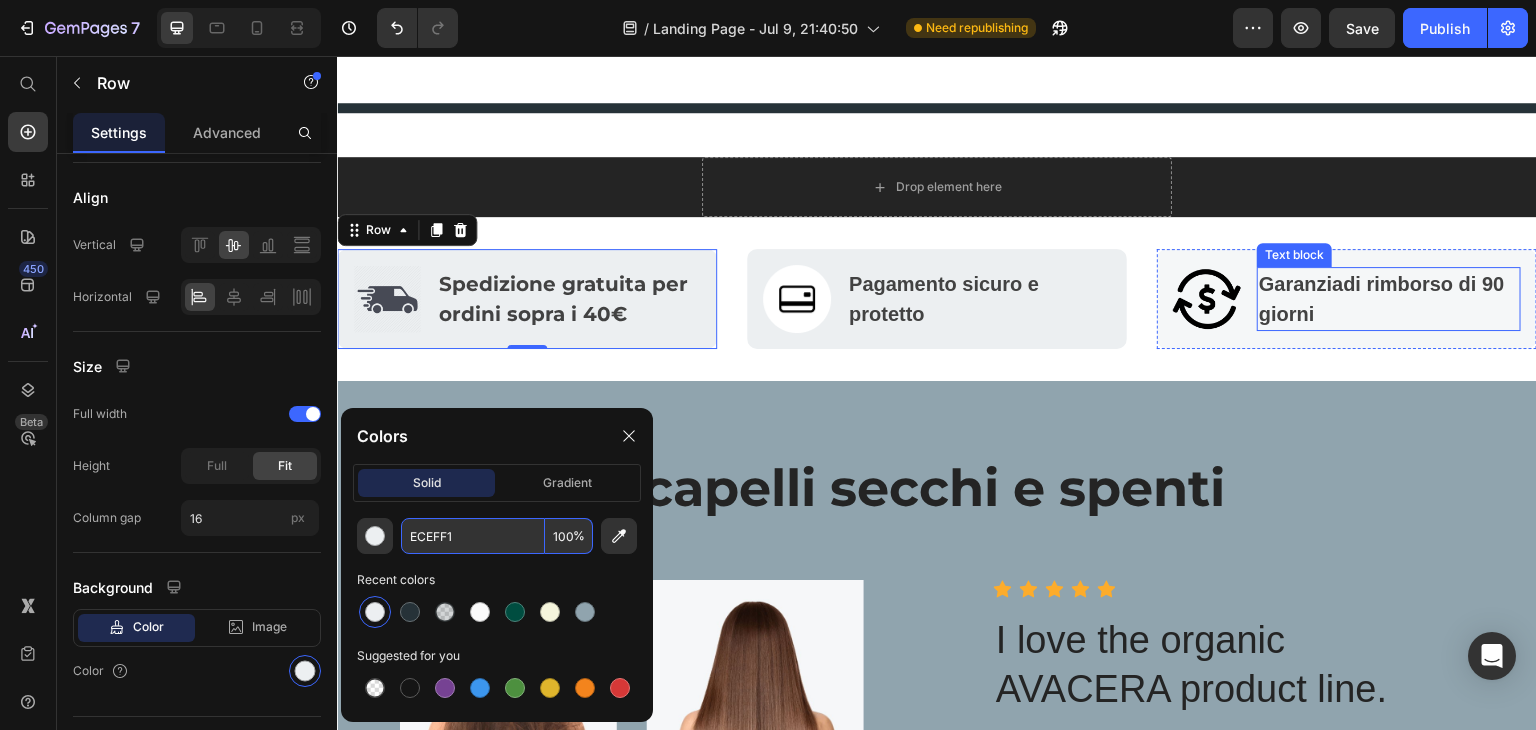 click on "Garanzia di rimborso di 90 giorni" at bounding box center [1389, 299] 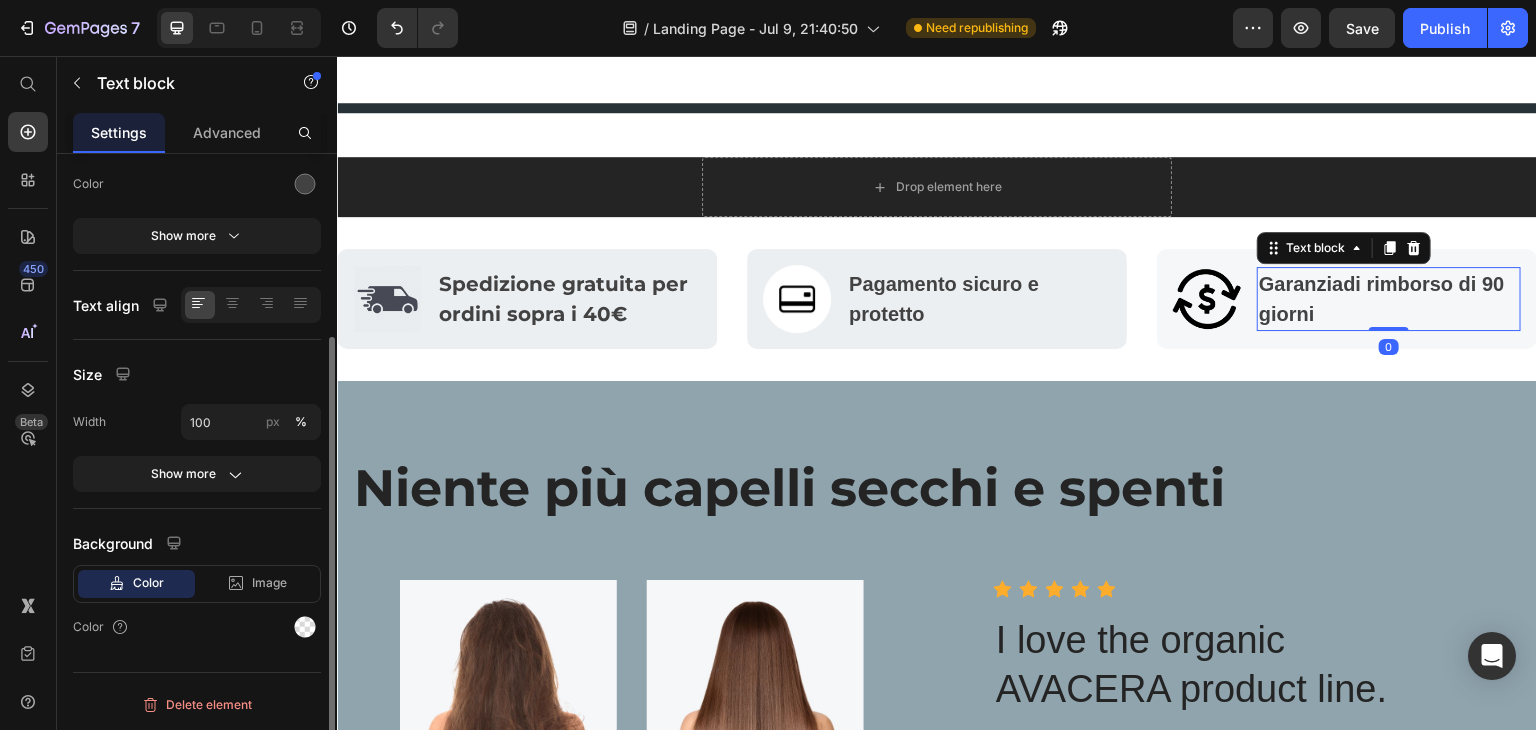 scroll, scrollTop: 0, scrollLeft: 0, axis: both 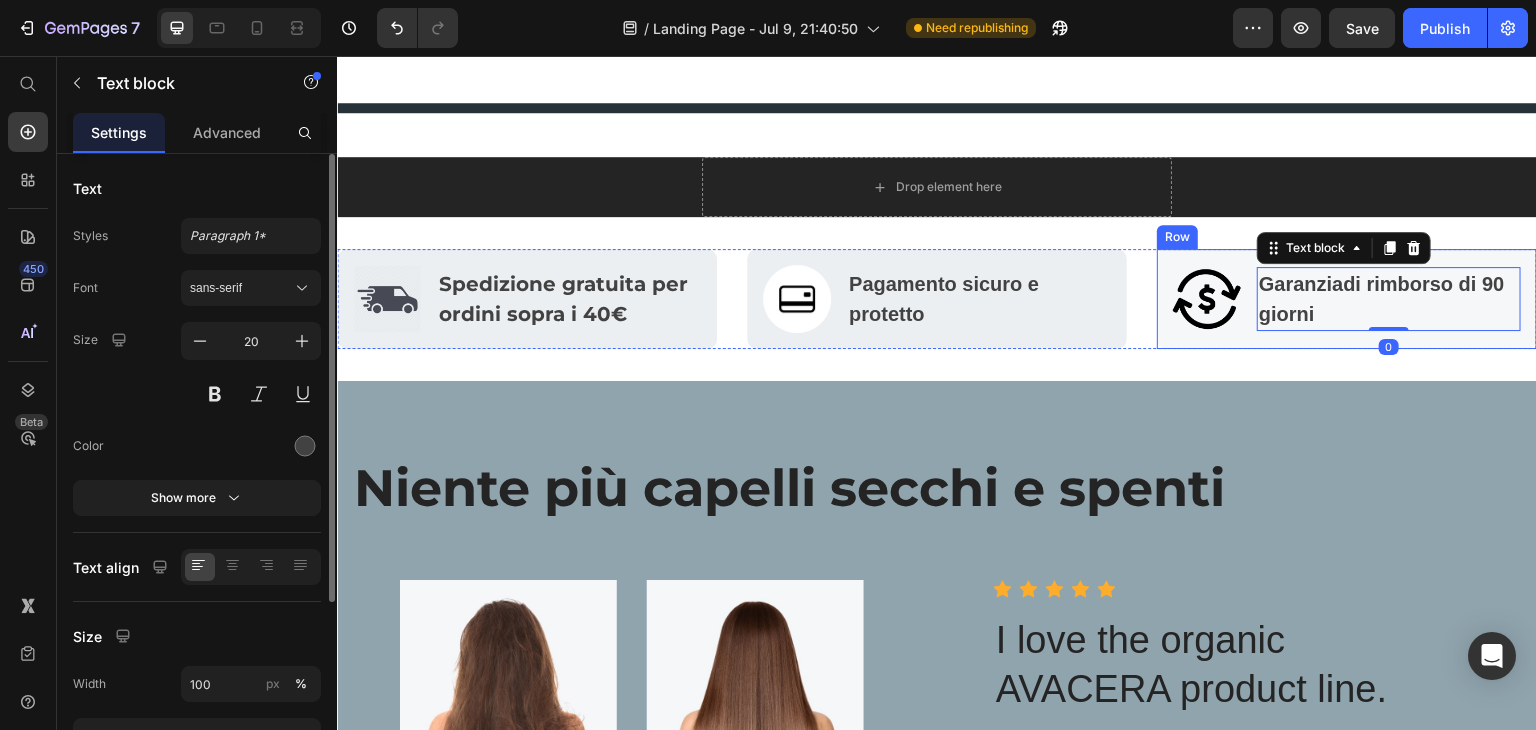 click on "Image Garanzia di rimborso di 90 giorni Text block 0 Row" at bounding box center (1347, 299) 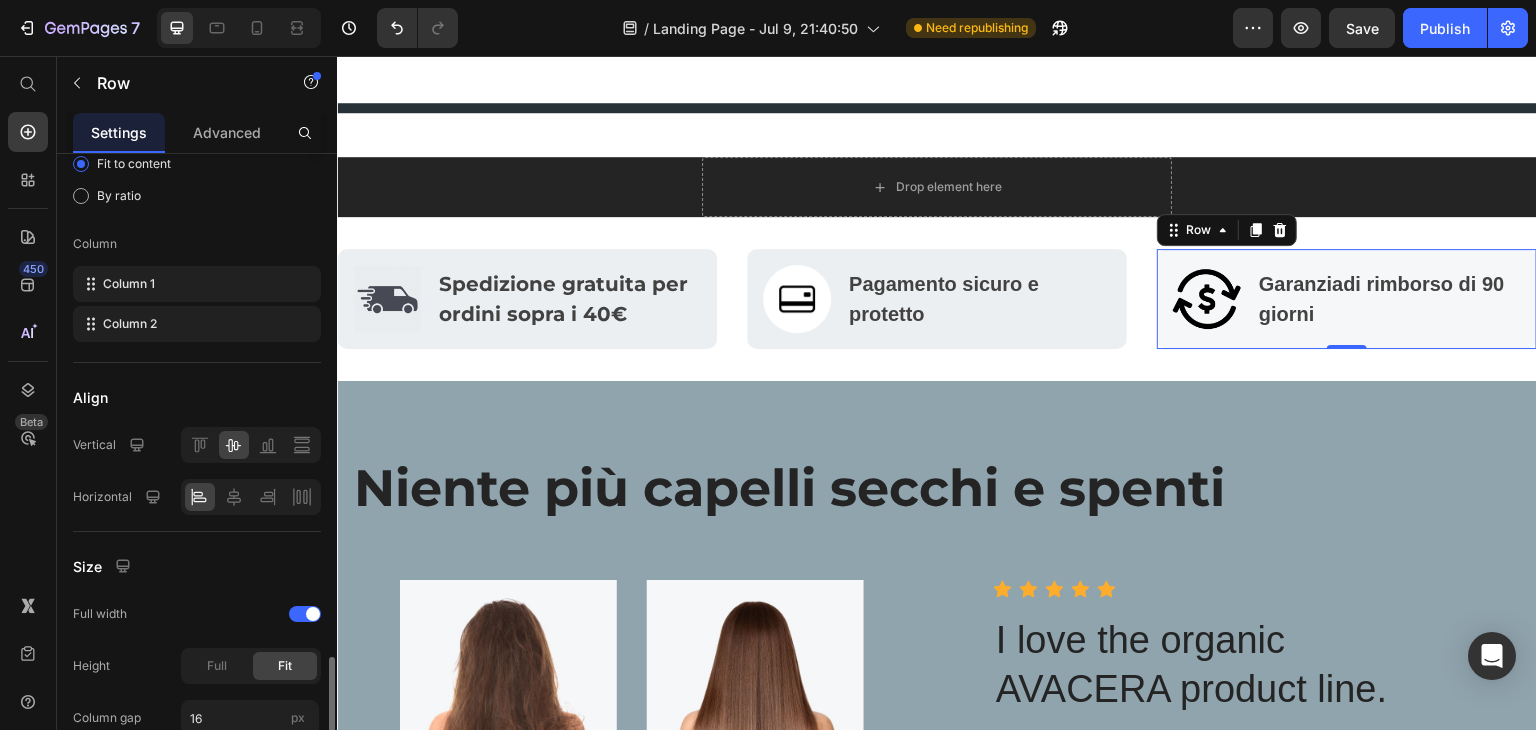 scroll, scrollTop: 442, scrollLeft: 0, axis: vertical 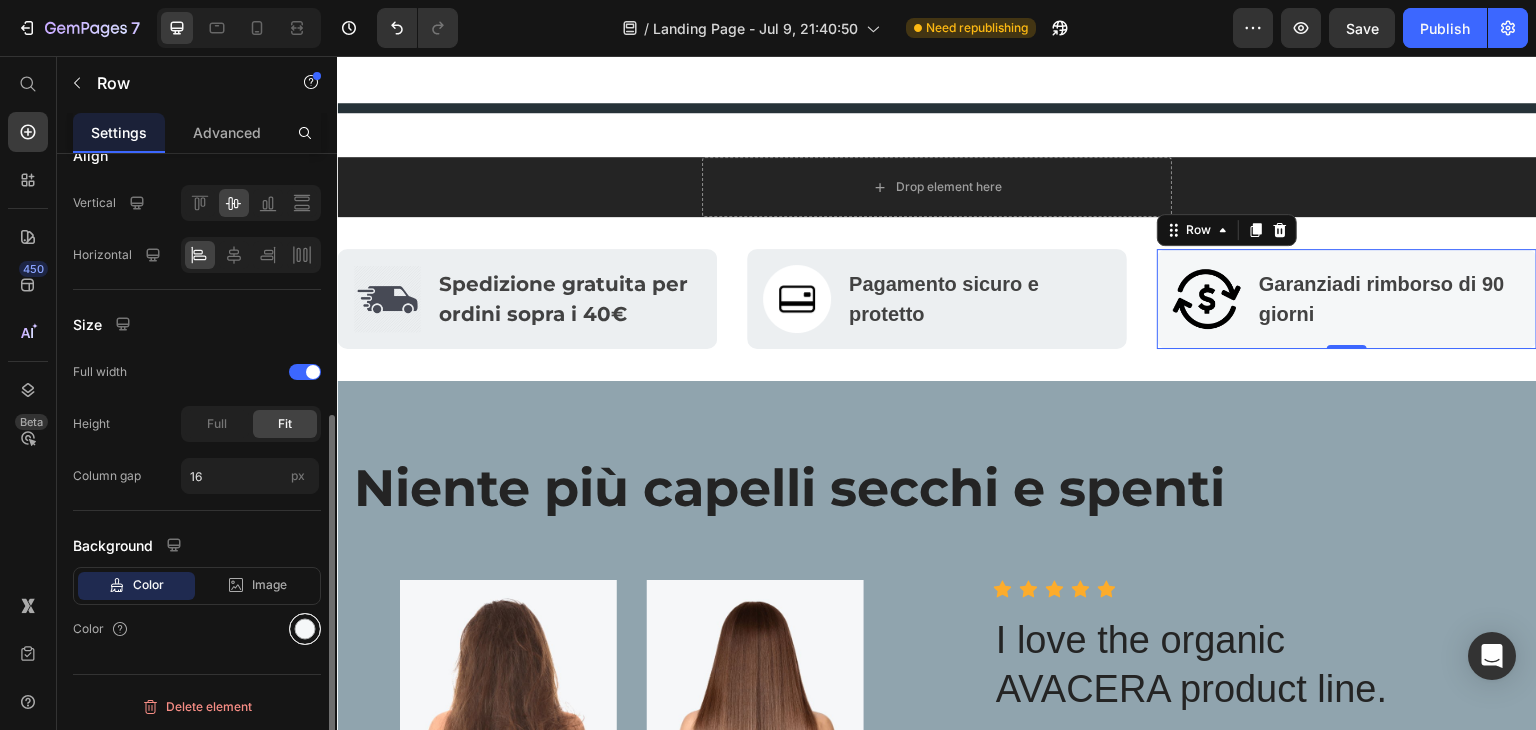 click at bounding box center [305, 629] 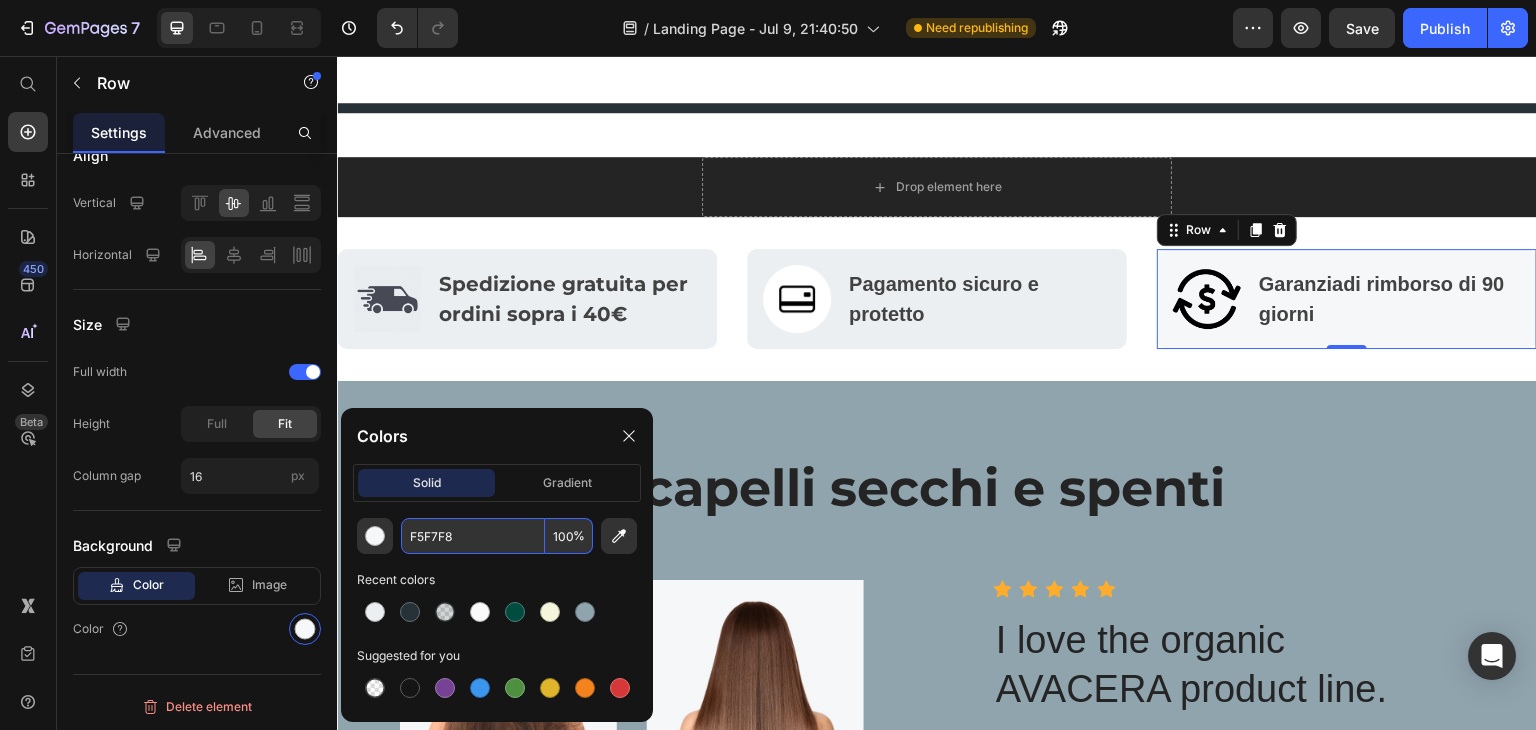 paste on "ECEFF1" 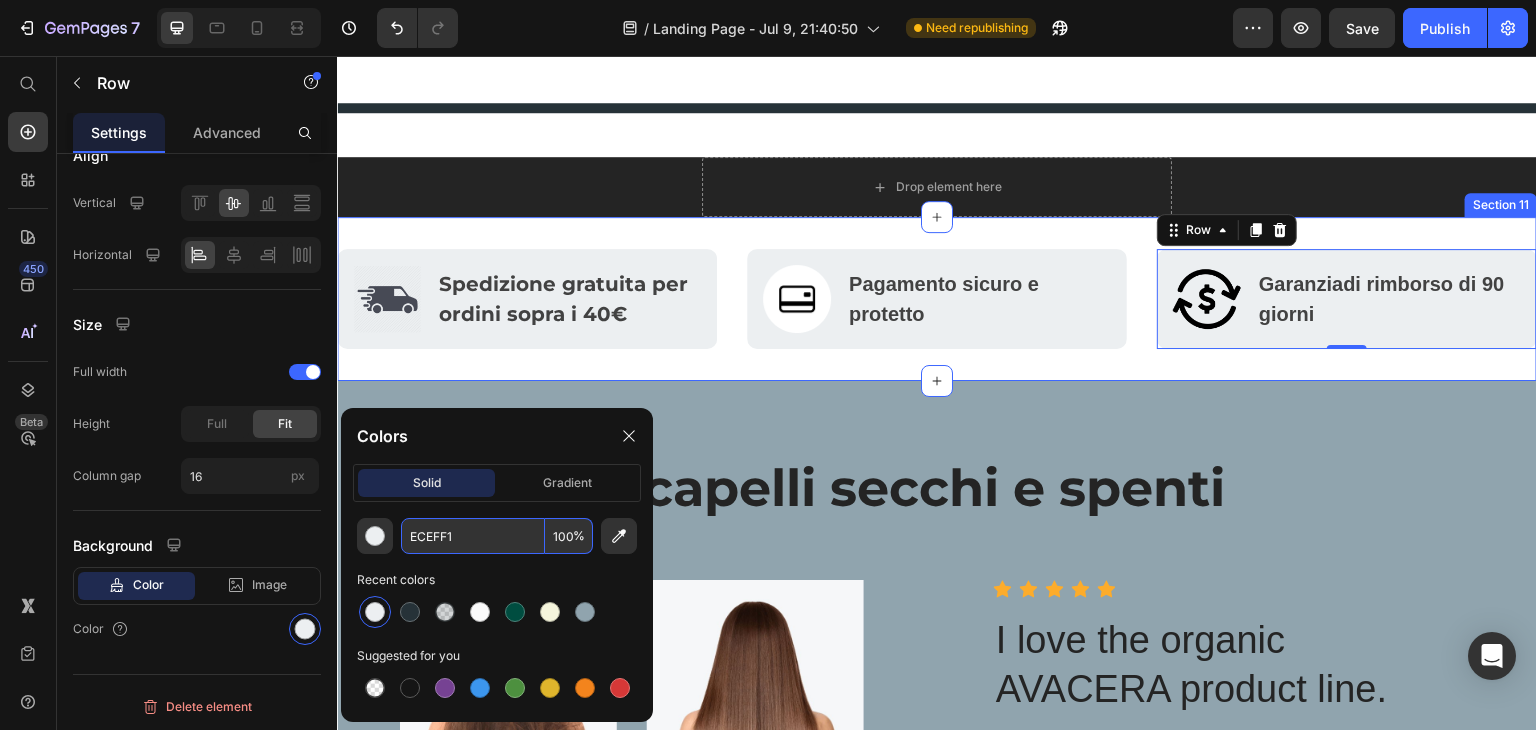 click on "Image Spedizione gratuita per ordini sopra i 40€ Text block Row Image Pagamento sicuro e protetto Text block Row Image Garanzia di rimborso di 90 giorni Text block Row 0 Row Section 11" at bounding box center [937, 299] 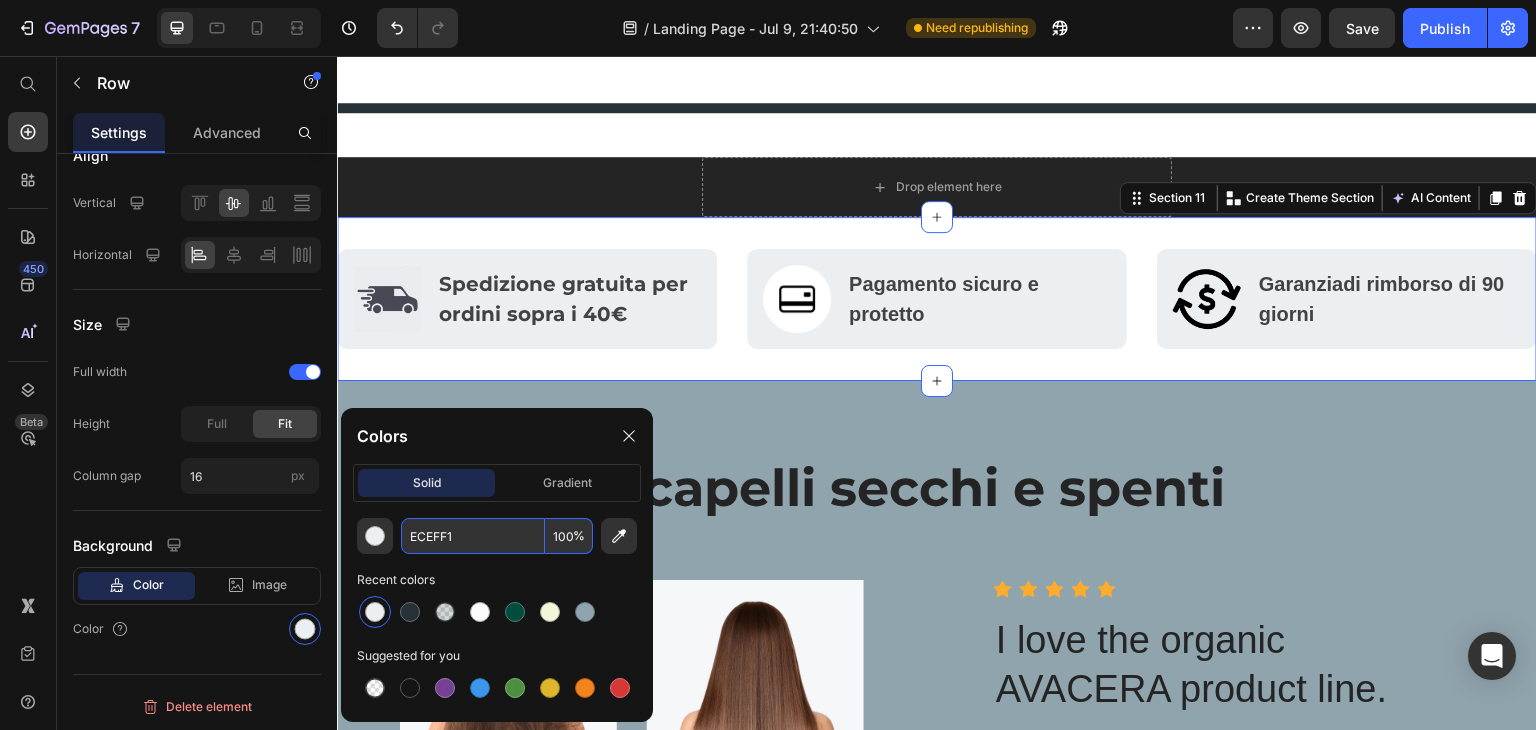 scroll, scrollTop: 0, scrollLeft: 0, axis: both 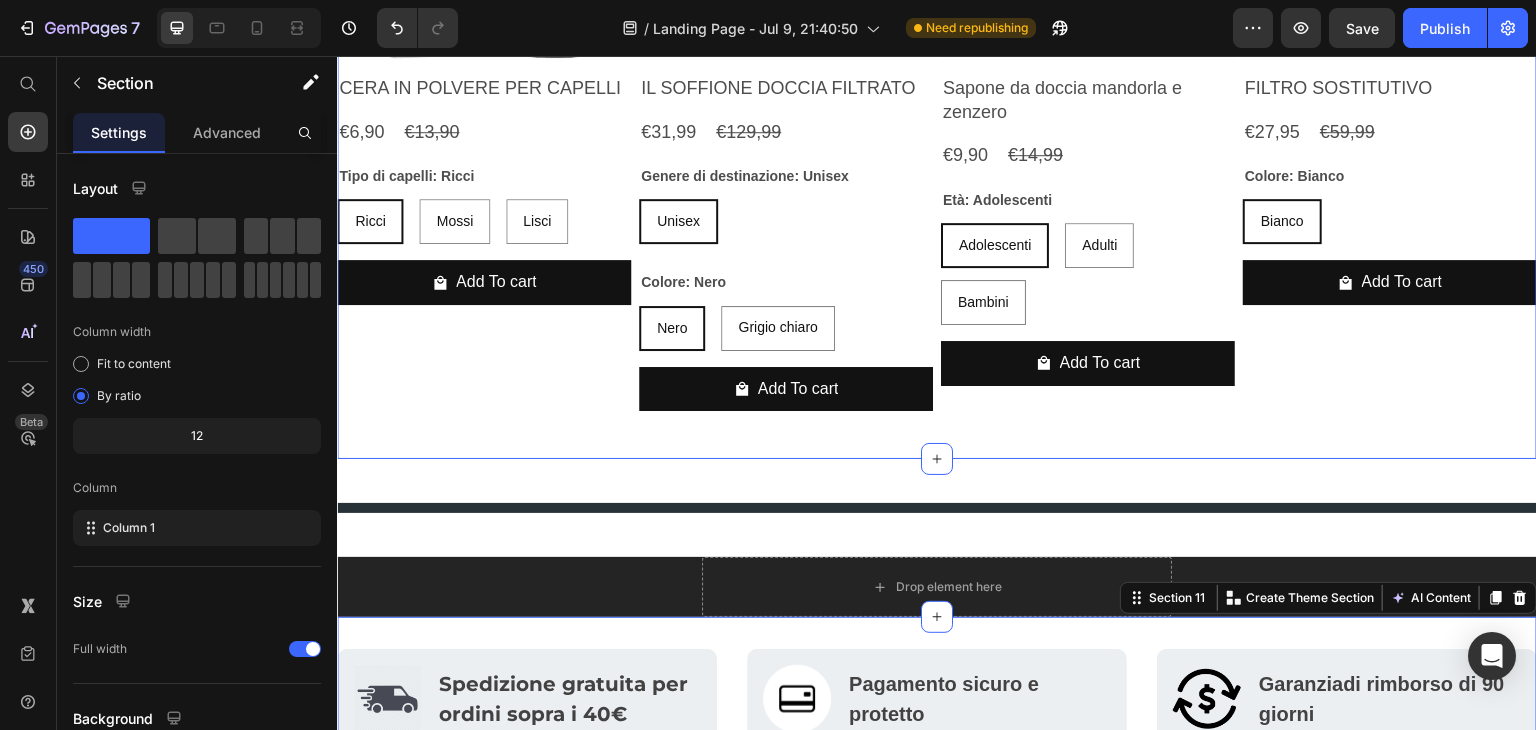 click on "Product Images CERA IN POLVERE PER CAPELLI Product Title €6,90 Product Price €13,90 Product Price Row Tipo di capelli: Ricci Ricci Ricci Ricci Mossi Mossi Mossi Lisci Lisci Lisci Product Variants Swatches Add To cart Product Cart Button Row Product Images IL SOFFIONE DOCCIA FILTRATO Product Title €31,99 Product Price €129,99 Product Price Row Genere di destinazione: Unisex Unisex Unisex Unisex Colore: Nero Nero Nero Nero Grigio chiaro Grigio chiaro Grigio chiaro Product Variants Swatches Add To cart Product Cart Button Row Product Images Sapone da doccia mandorla e zenzero Product Title €9,90 Product Price €14,99 Product Price Row Età: Adolescenti Adolescenti Adolescenti Adolescenti Adulti Adulti Adulti Bambini Bambini Bambini Product Variants Swatches Add To cart Product Cart Button Row Product Images FILTRO SOSTITUTIVO Product Title €27,95 Product Price €59,99 Product Price Row Colore: Bianco Bianco Bianco Bianco Product Variants Swatches Add To cart Product Cart Button Row" at bounding box center (937, 96) 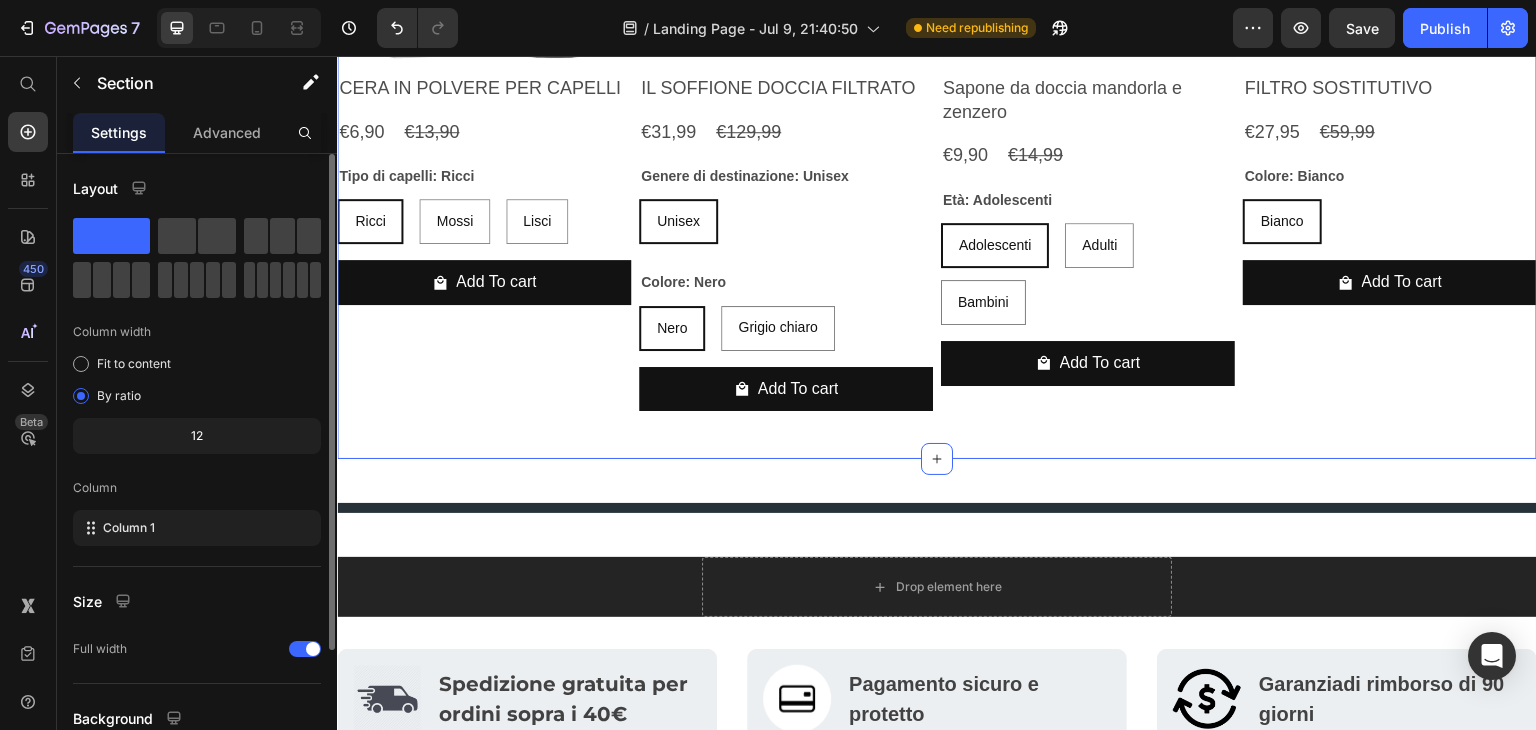 scroll, scrollTop: 173, scrollLeft: 0, axis: vertical 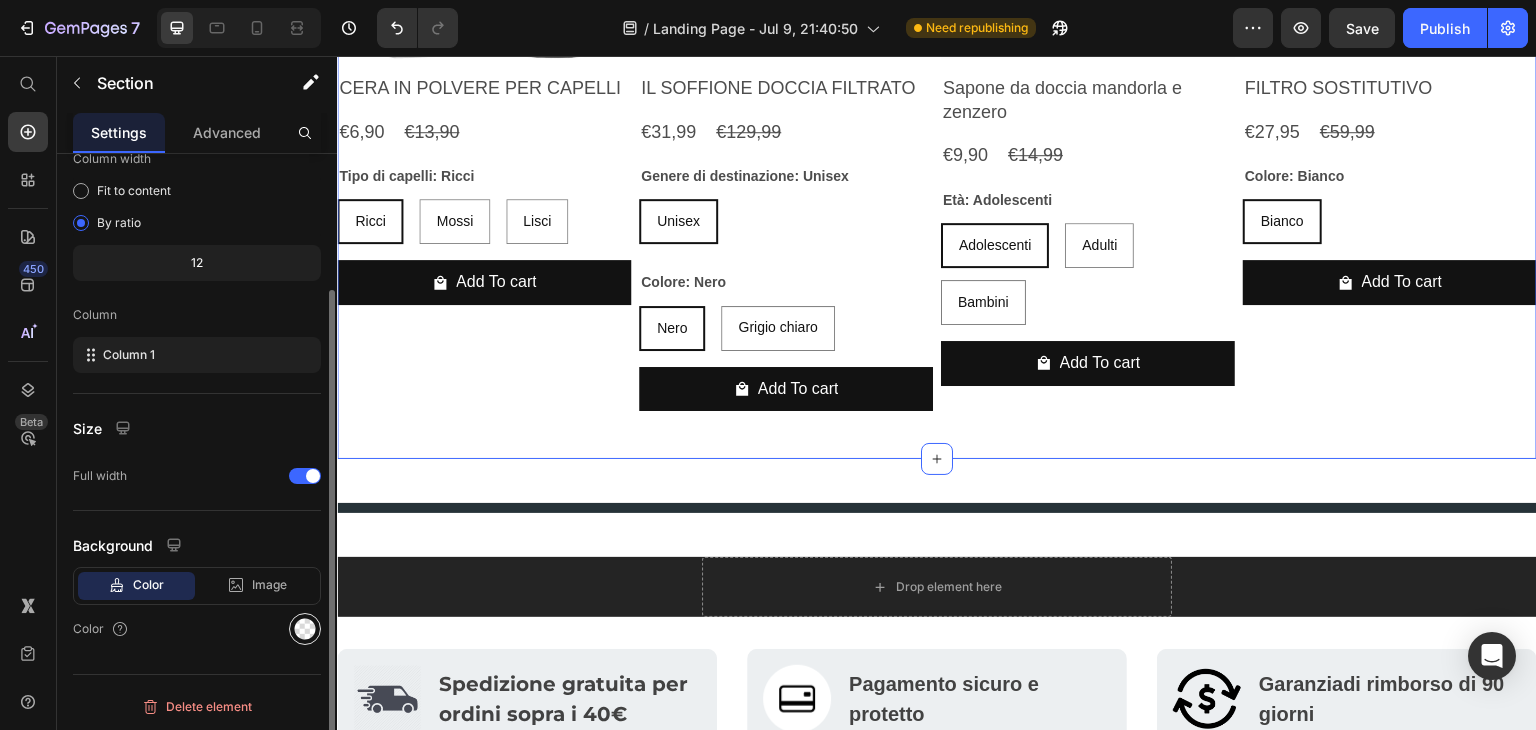 click at bounding box center [305, 629] 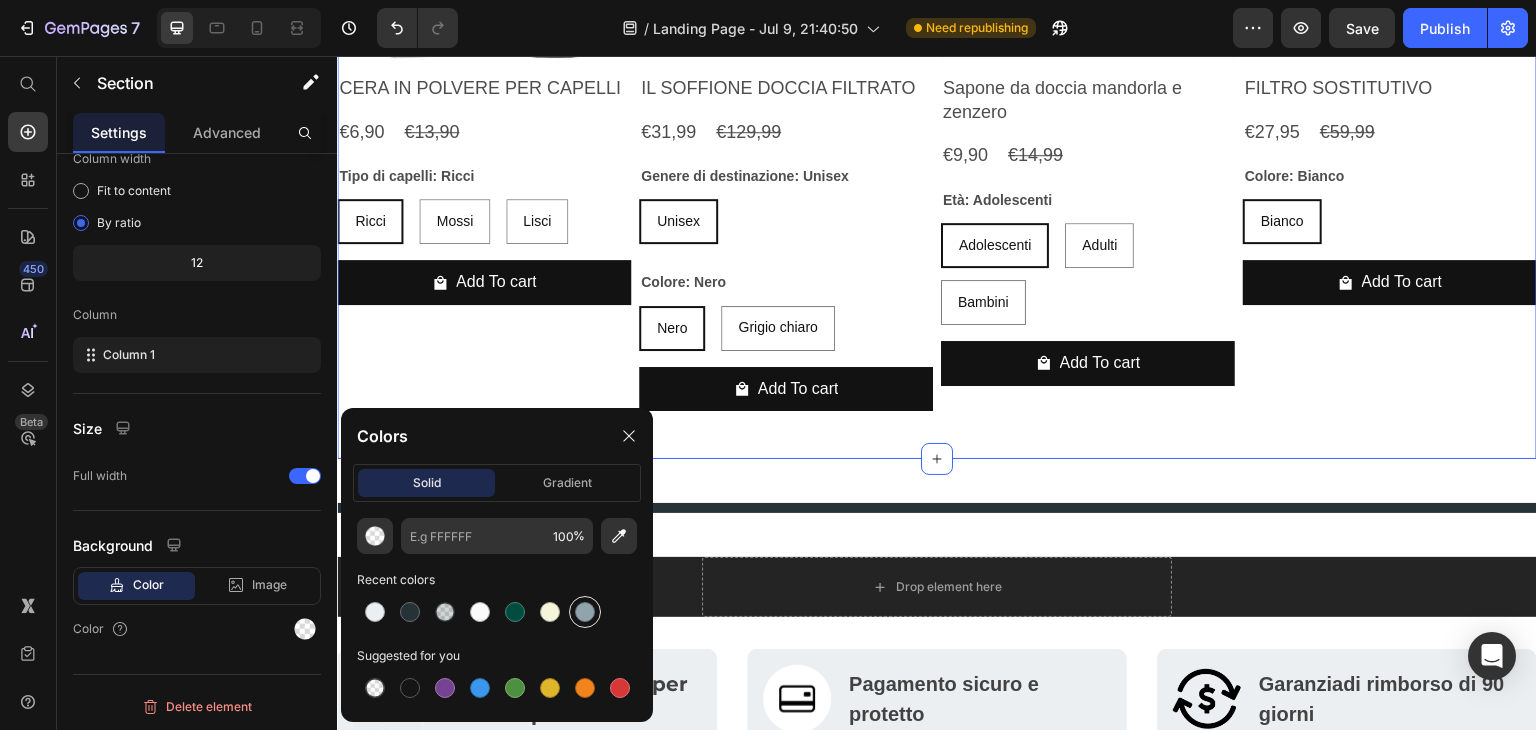 click at bounding box center [585, 612] 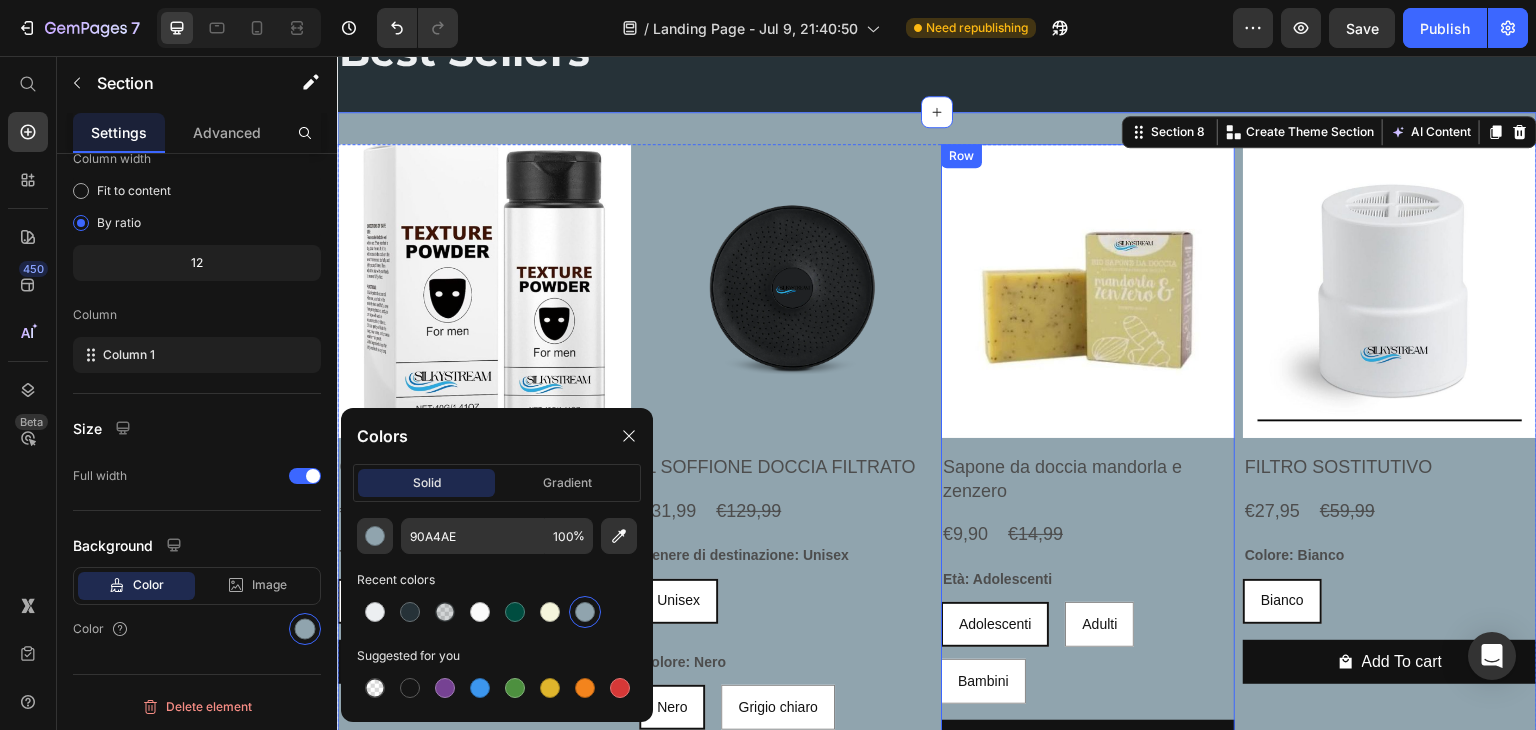 scroll, scrollTop: 2184, scrollLeft: 0, axis: vertical 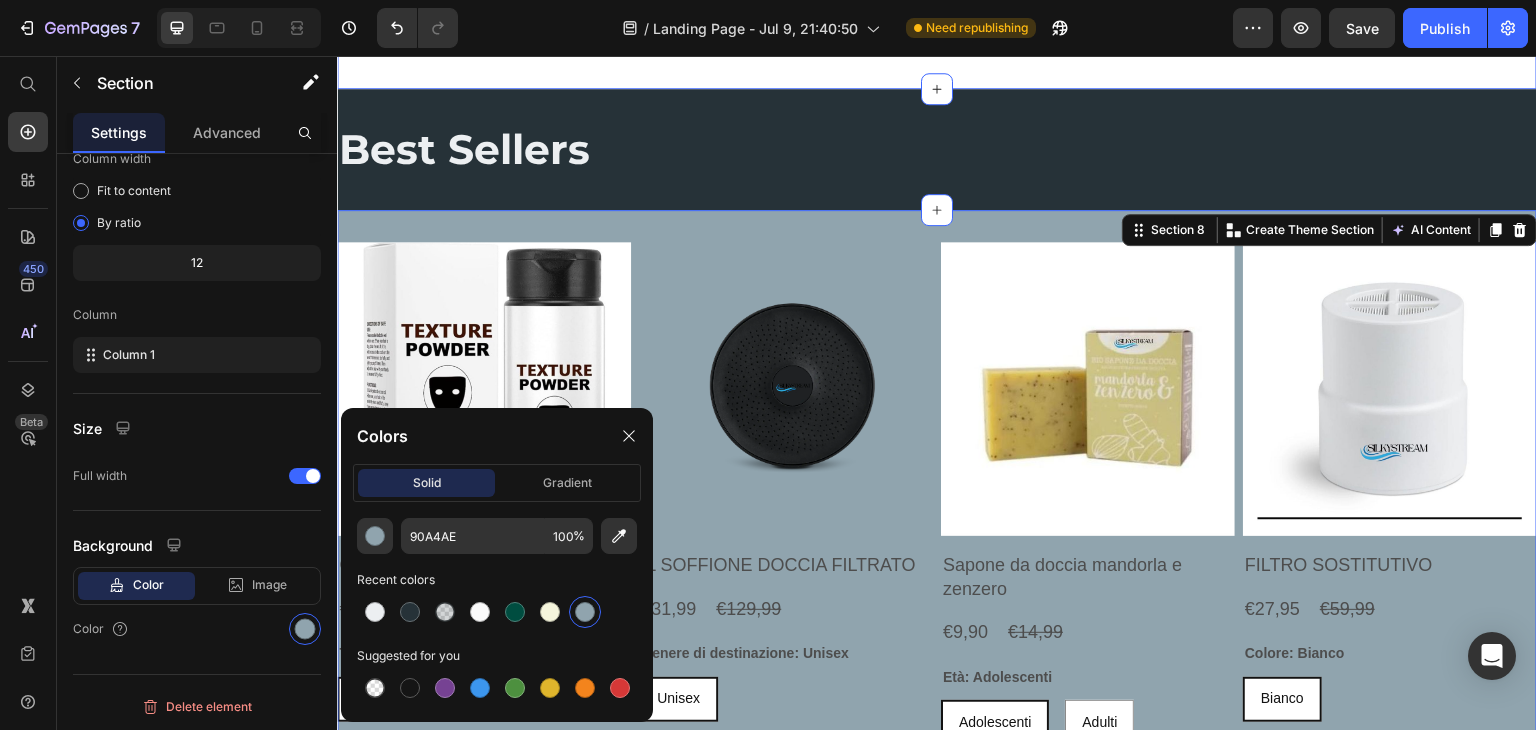 click on "Drop element here Section 6" at bounding box center [937, 27] 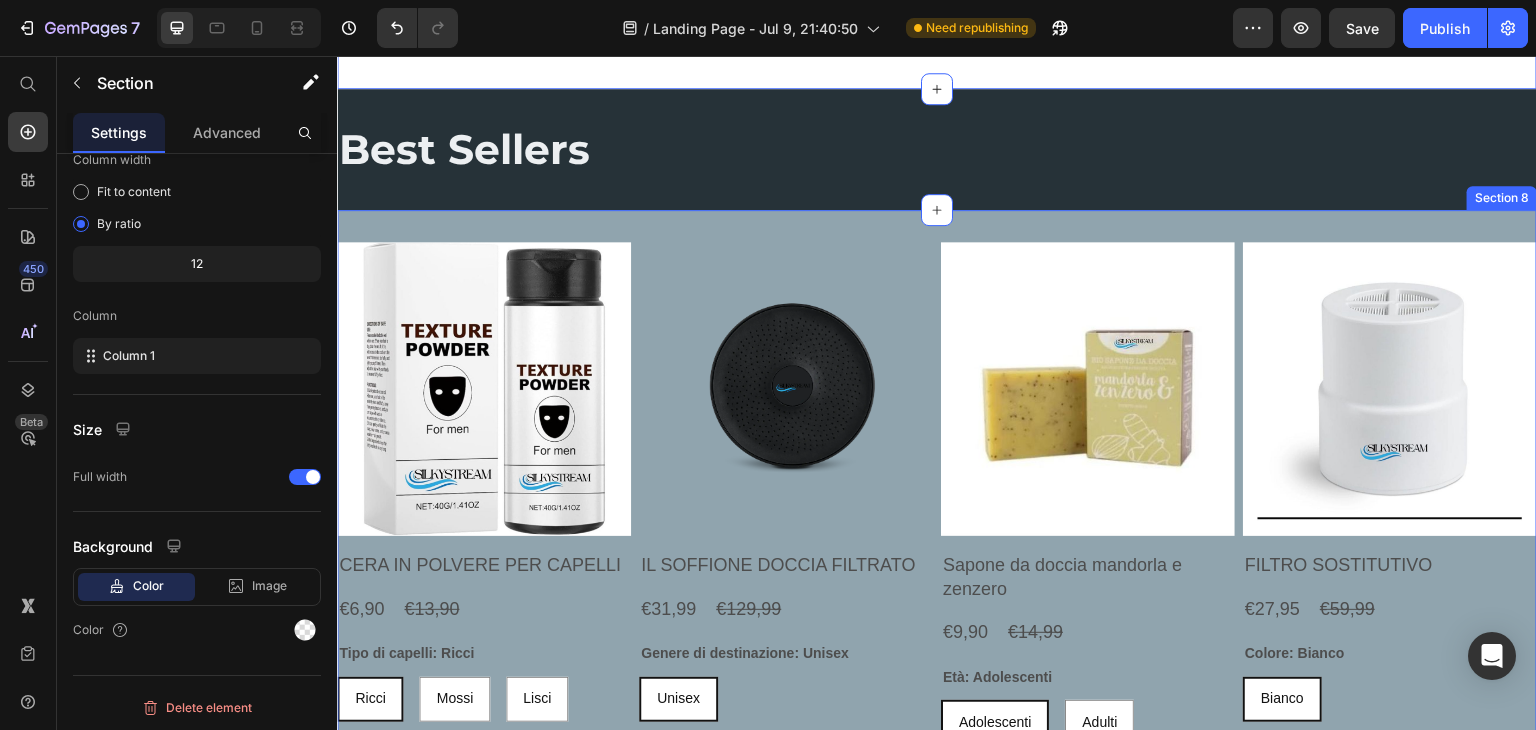 click on "Product Images CERA IN POLVERE PER CAPELLI Product Title €6,90 Product Price €13,90 Product Price Row Tipo di capelli: Ricci Ricci Ricci Ricci Mossi Mossi Mossi Lisci Lisci Lisci Product Variants Swatches Add To cart Product Cart Button Row Product Images IL SOFFIONE DOCCIA FILTRATO Product Title €31,99 Product Price €129,99 Product Price Row Genere di destinazione: Unisex Unisex Unisex Unisex Colore: Nero Nero Nero Nero Grigio chiaro Grigio chiaro Grigio chiaro Product Variants Swatches Add To cart Product Cart Button Row Product Images Sapone da doccia mandorla e zenzero Product Title €9,90 Product Price €14,99 Product Price Row Età: Adolescenti Adolescenti Adolescenti Adolescenti Adulti Adulti Adulti Bambini Bambini Bambini Product Variants Swatches Add To cart Product Cart Button Row Product Images FILTRO SOSTITUTIVO Product Title €27,95 Product Price €59,99 Product Price Row Colore: Bianco Bianco Bianco Bianco Product Variants Swatches Add To cart Product Cart Button Row" at bounding box center [937, 573] 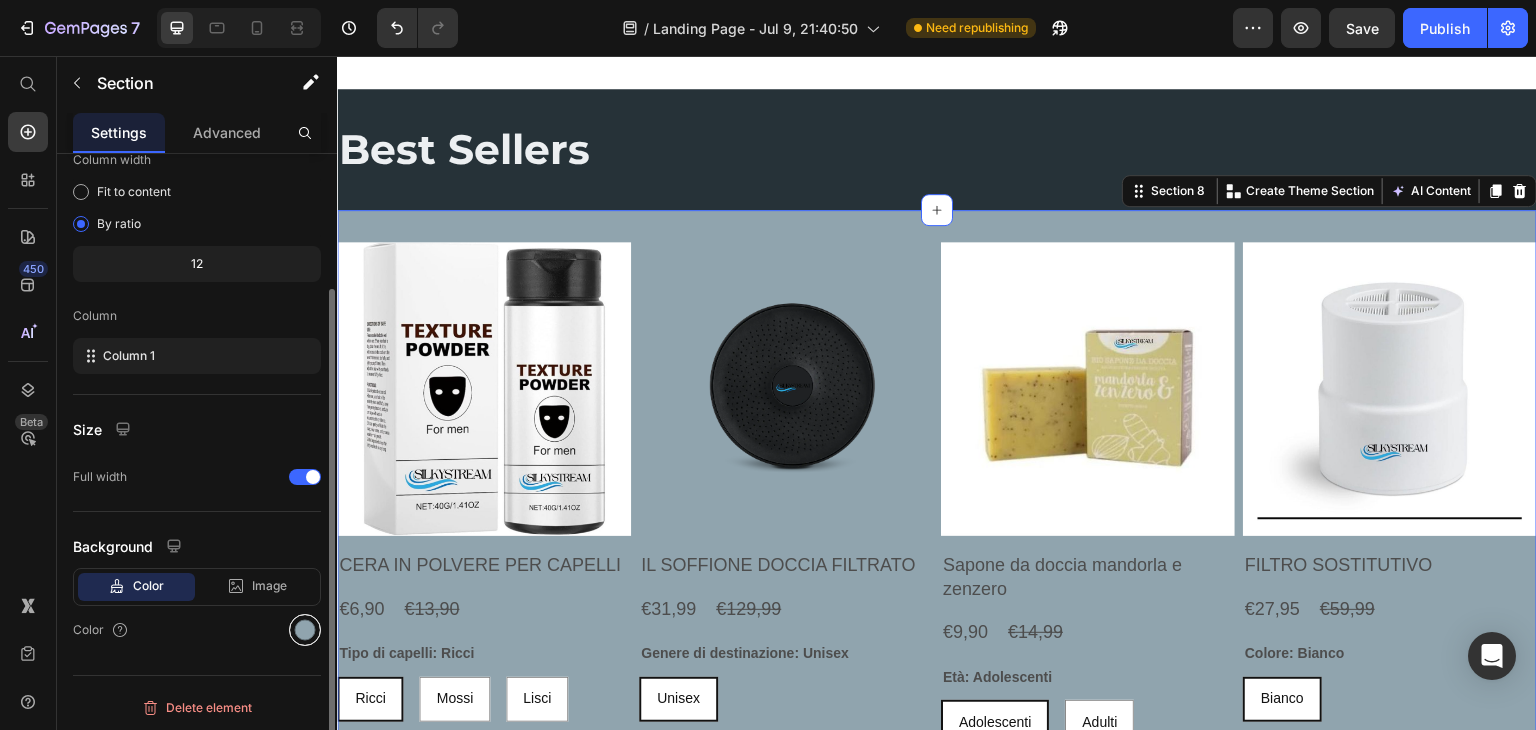 click at bounding box center (305, 630) 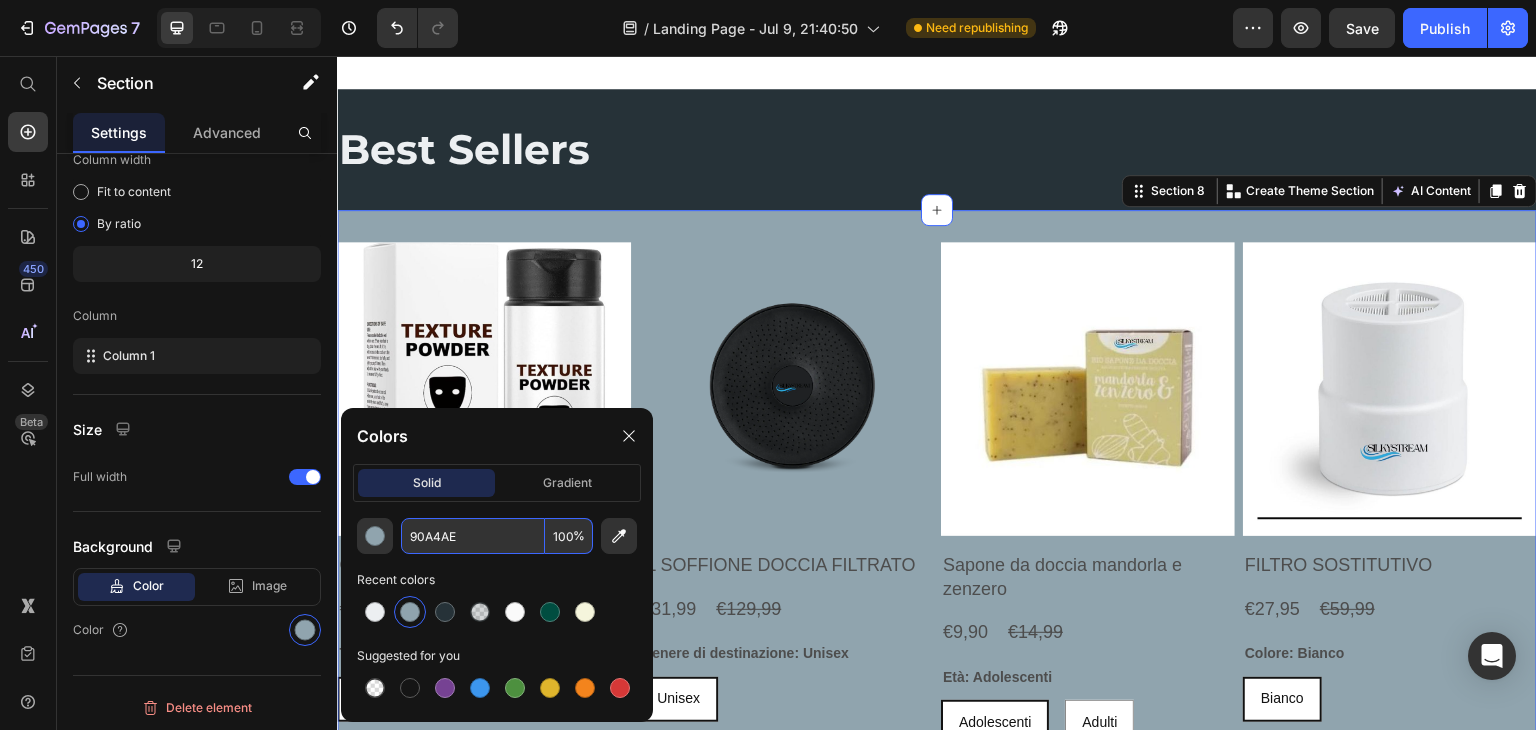 paste on "F5F5DC" 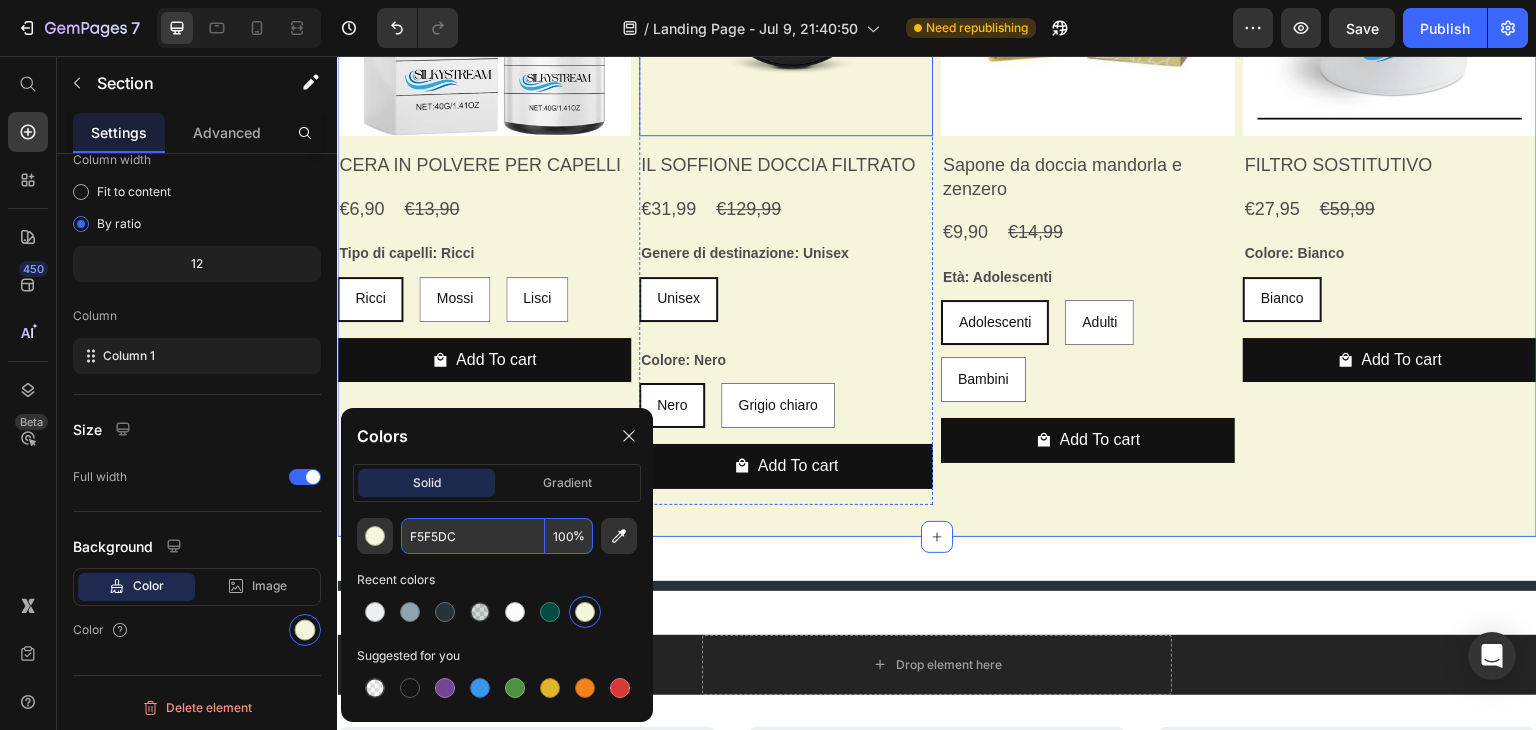 scroll, scrollTop: 2784, scrollLeft: 0, axis: vertical 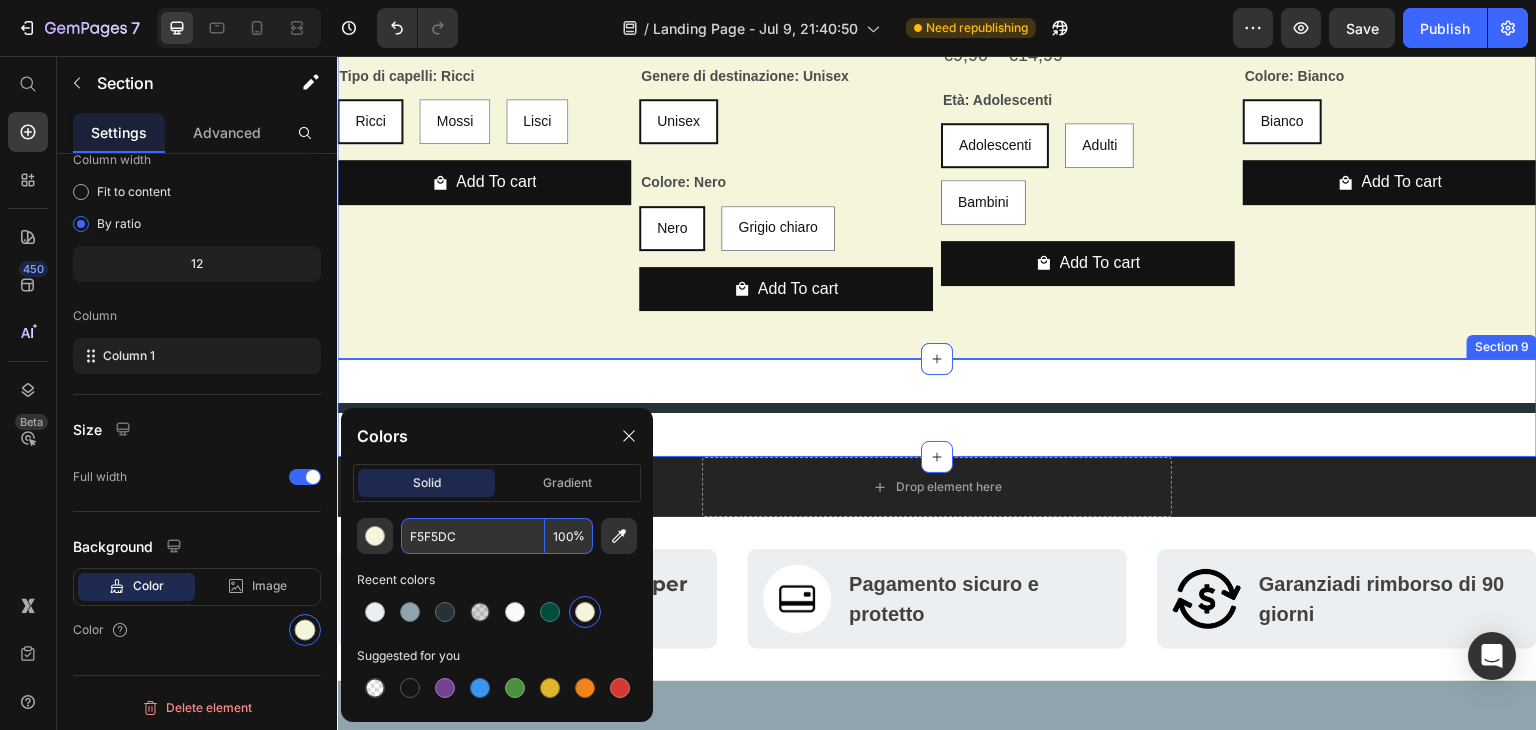 click on "Title Line Section 9" at bounding box center (937, 408) 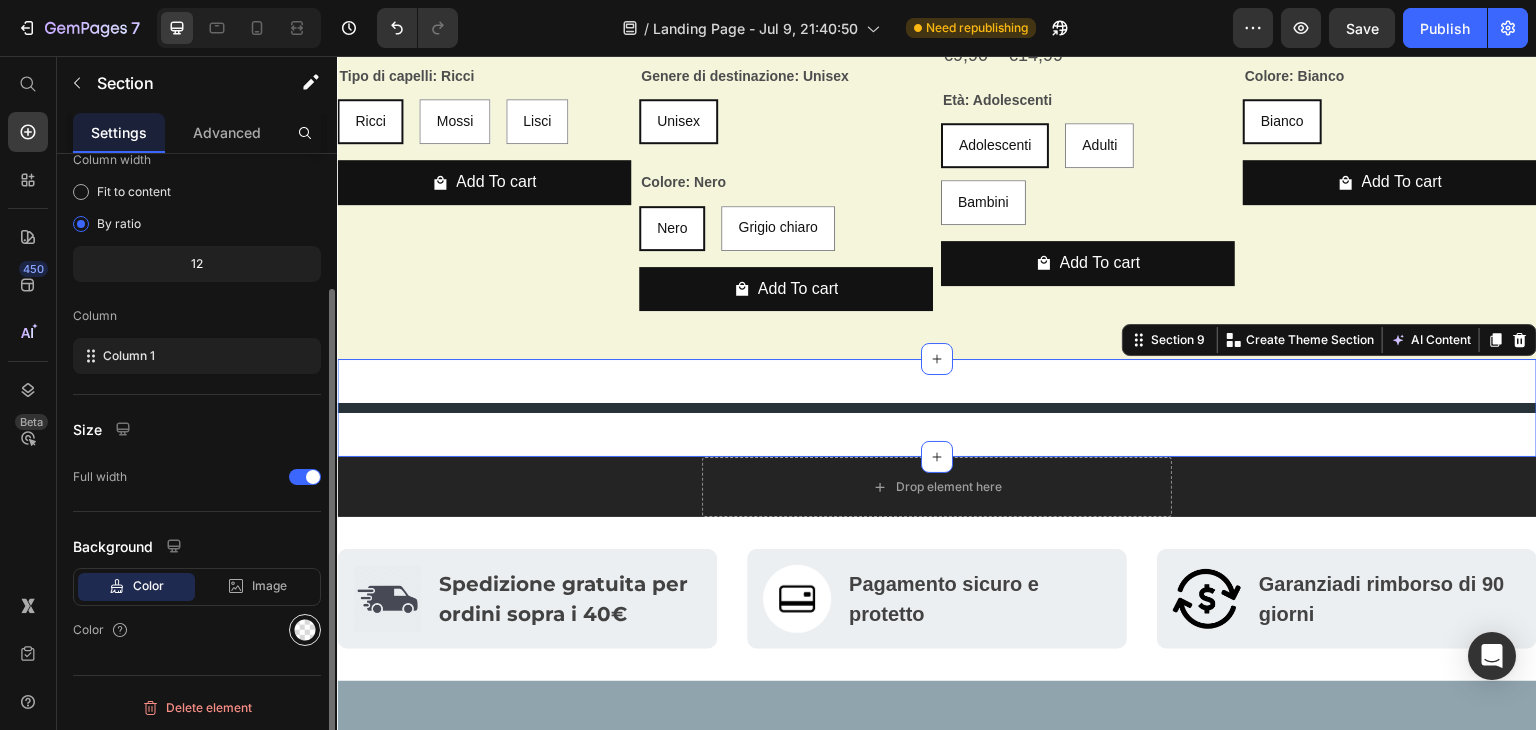 click 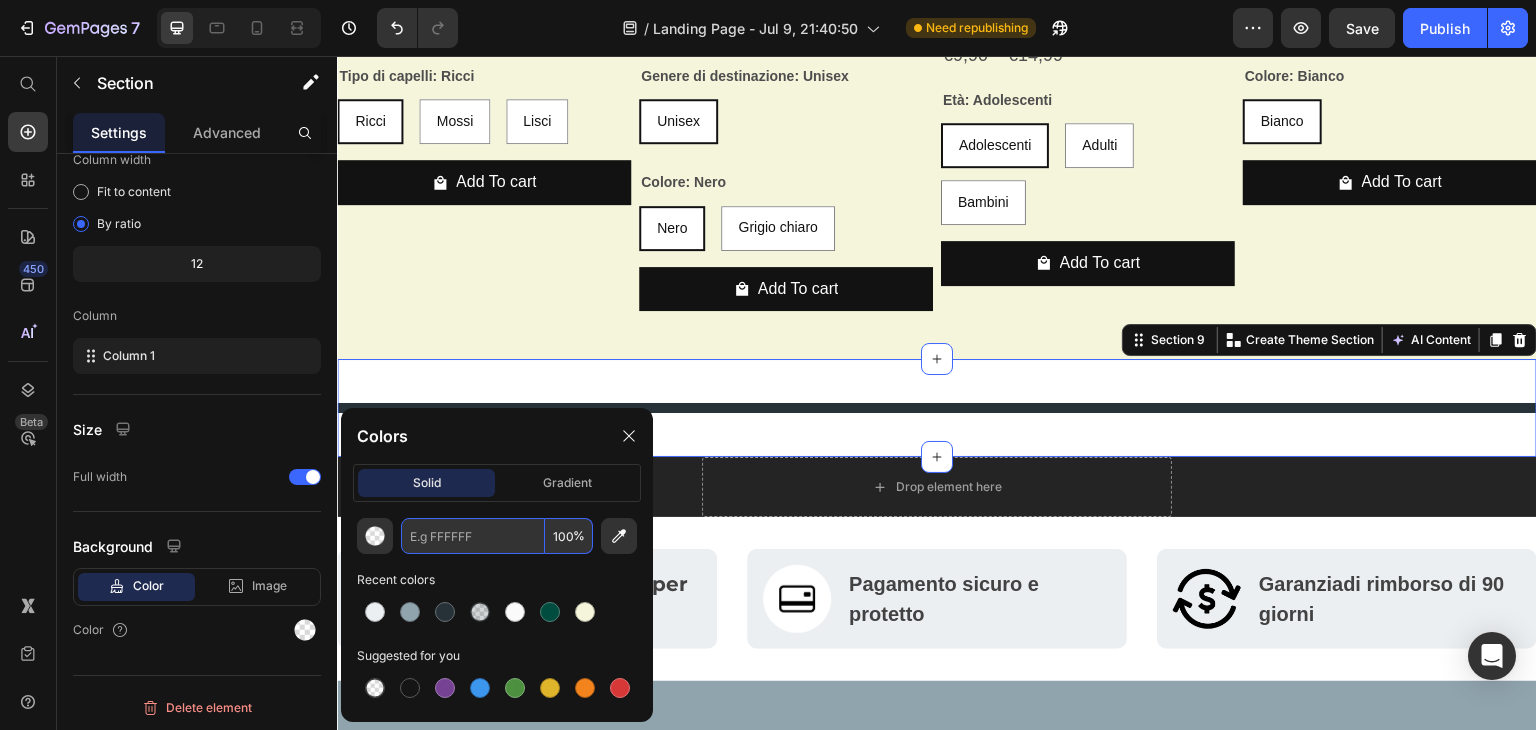 paste on "F5F5DC" 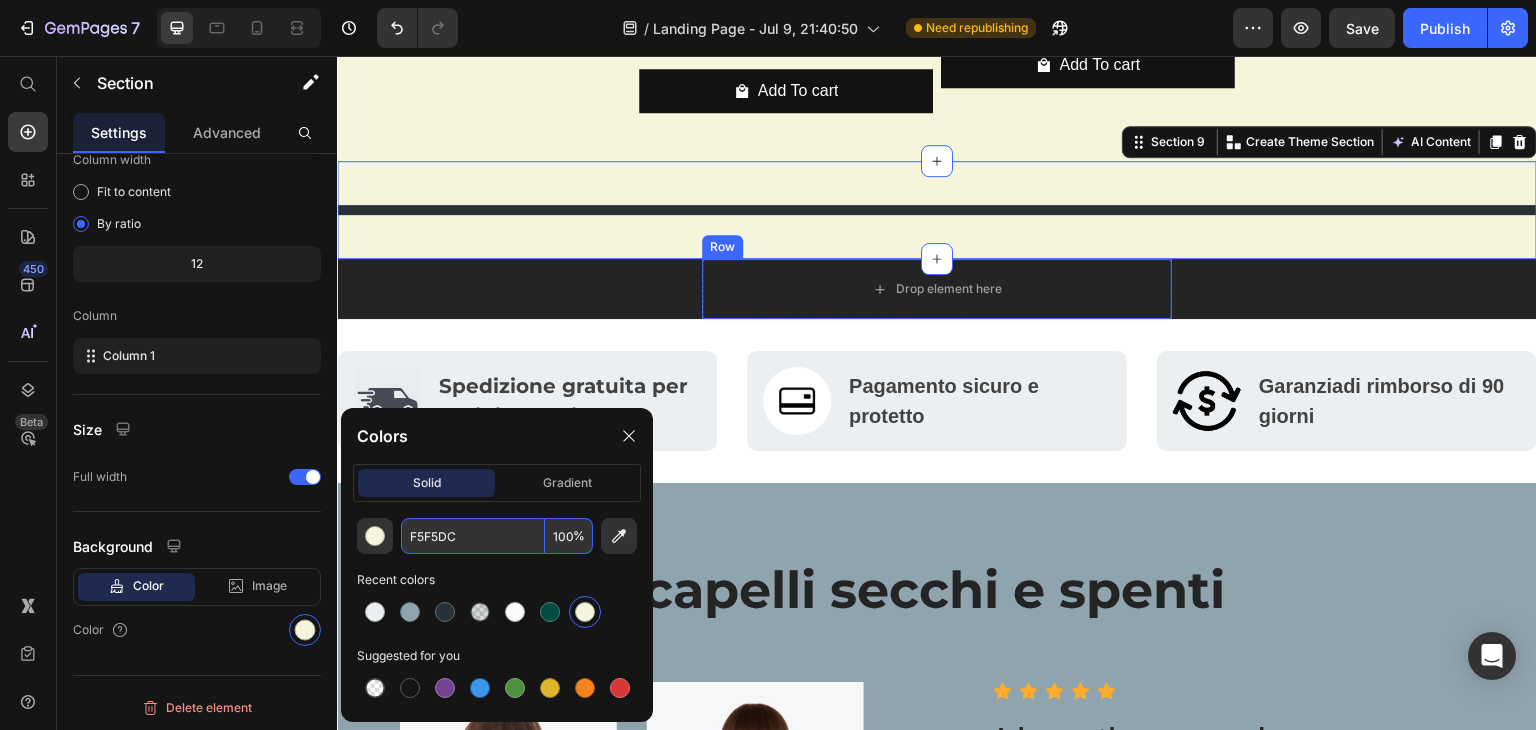scroll, scrollTop: 2984, scrollLeft: 0, axis: vertical 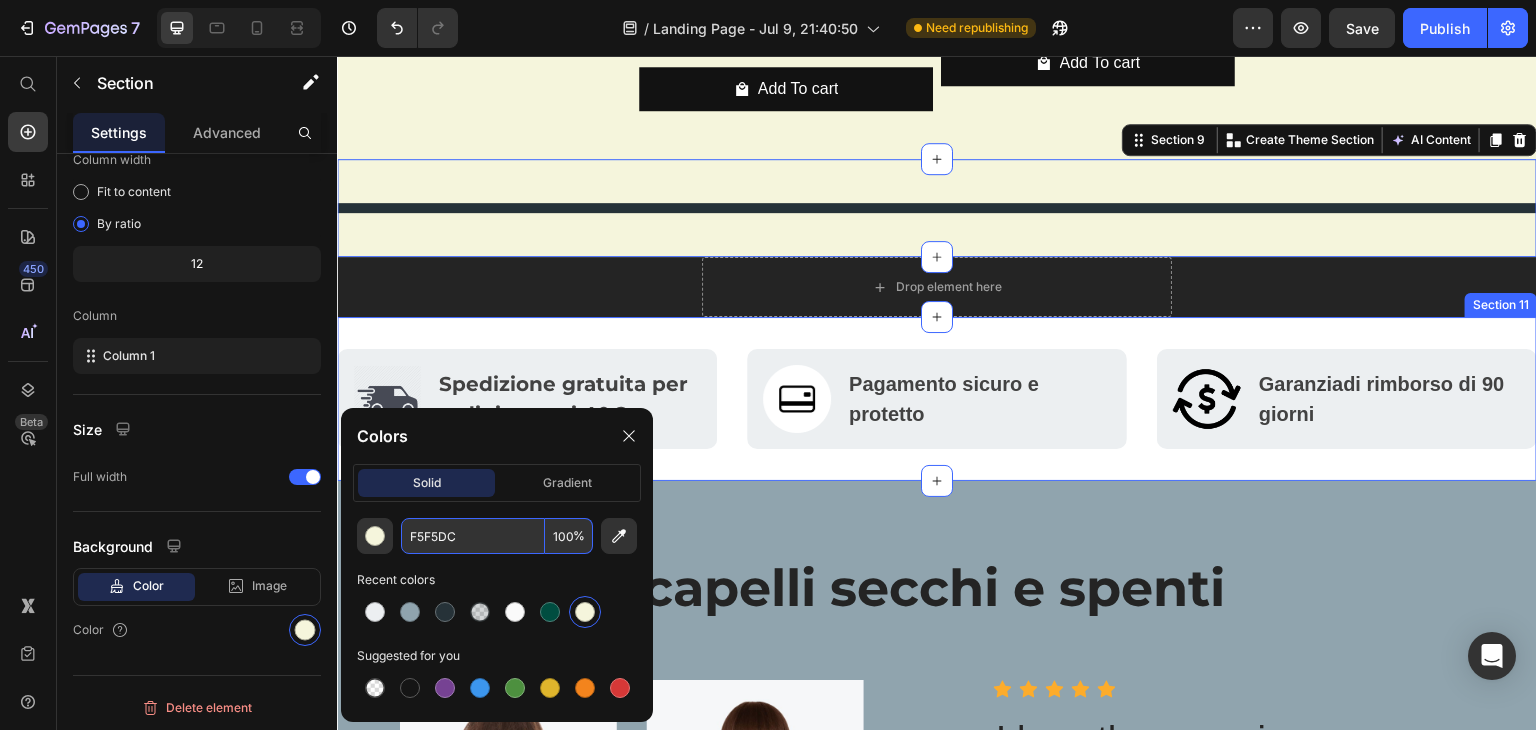 click on "Image Spedizione gratuita per ordini sopra i 40€ Text block Row Image Pagamento sicuro e protetto Text block Row Image Garanzia di rimborso di 90 giorni Text block Row Row Section 11" at bounding box center (937, 399) 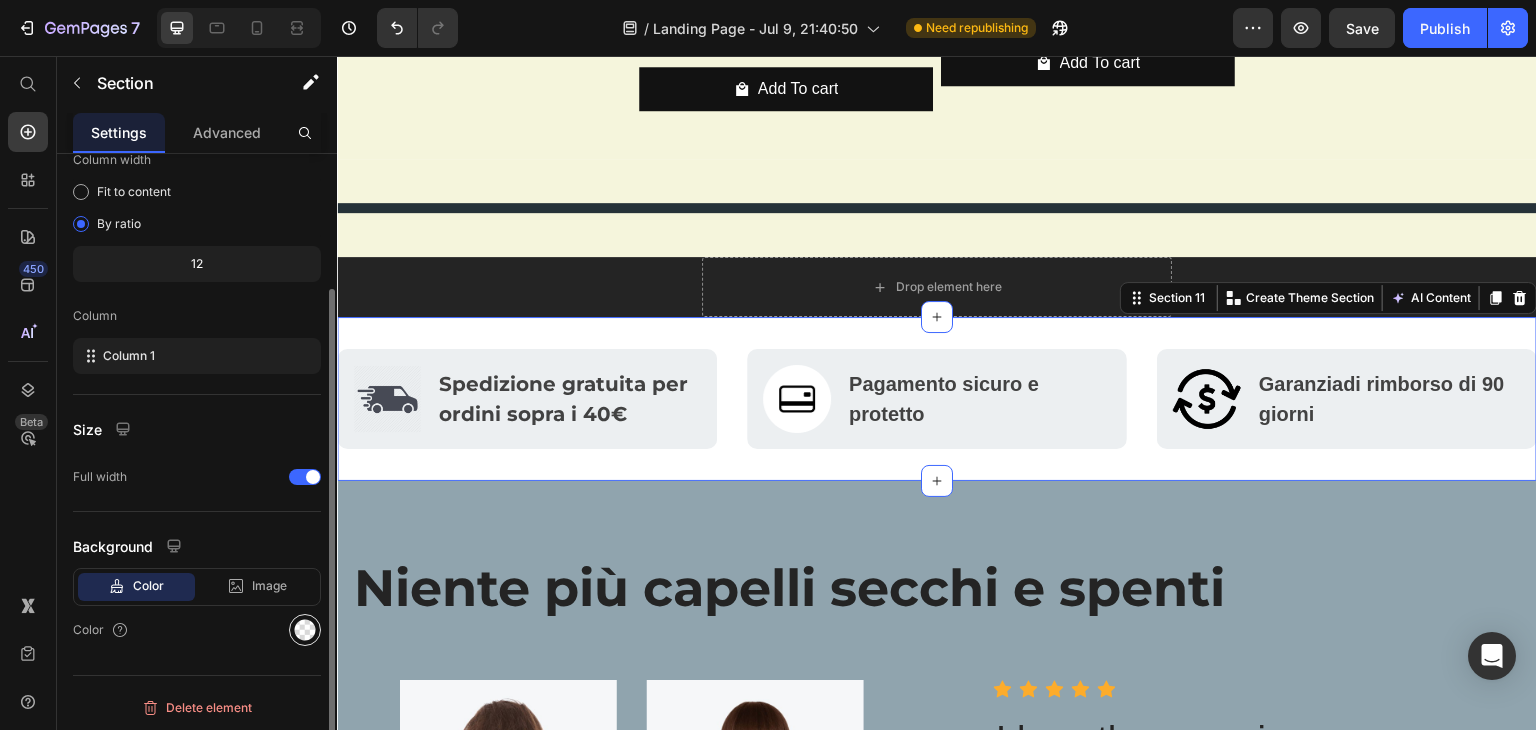 click at bounding box center [305, 630] 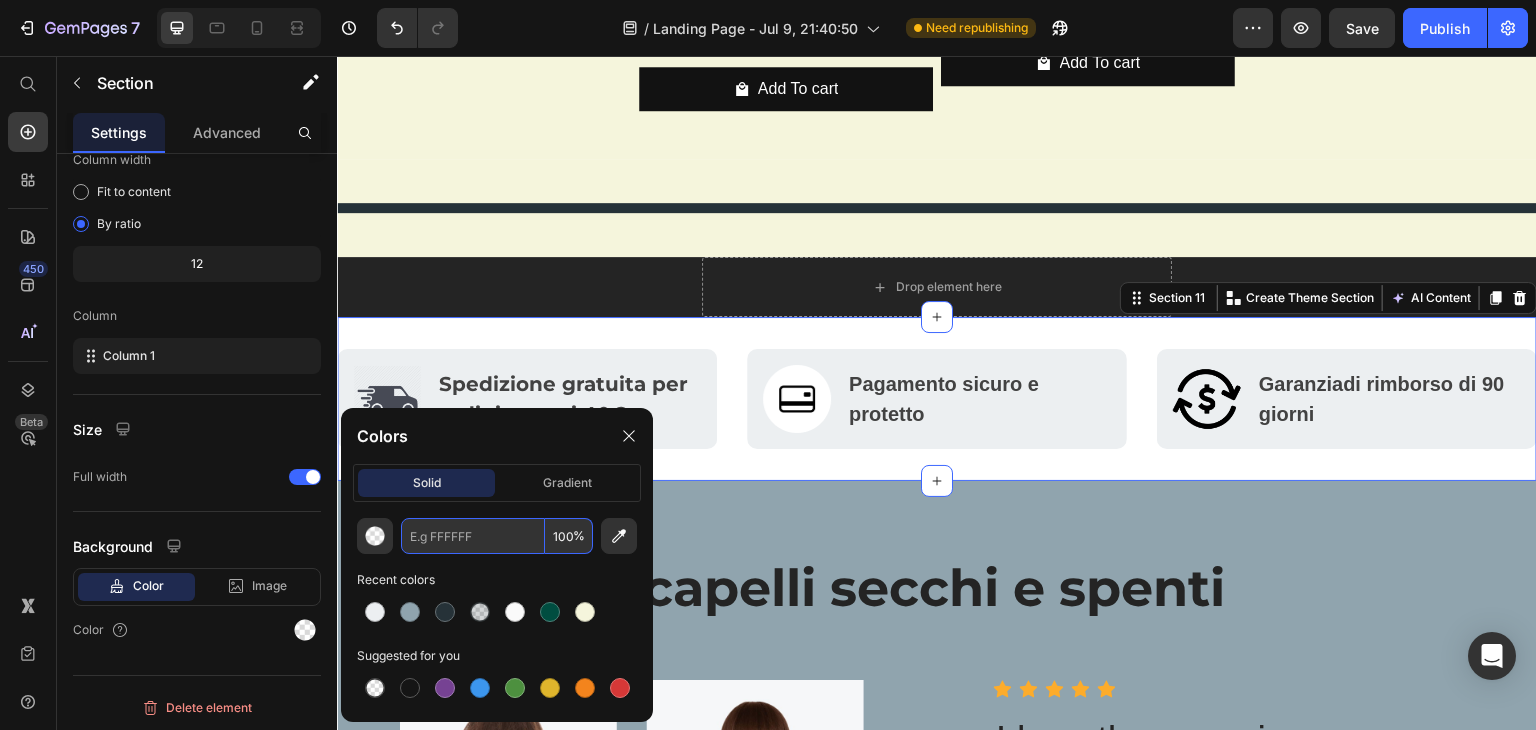 paste on "F5F5DC" 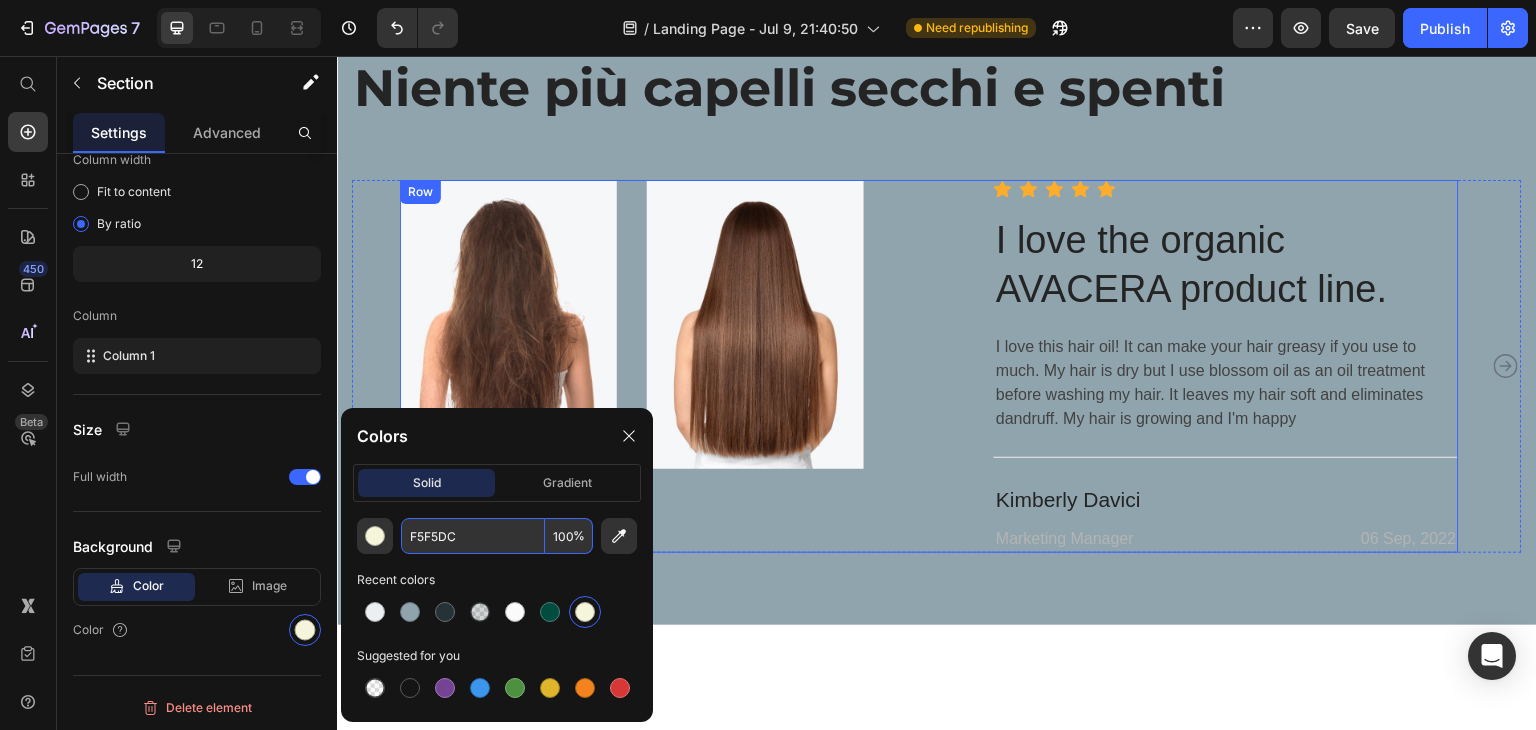 scroll, scrollTop: 3784, scrollLeft: 0, axis: vertical 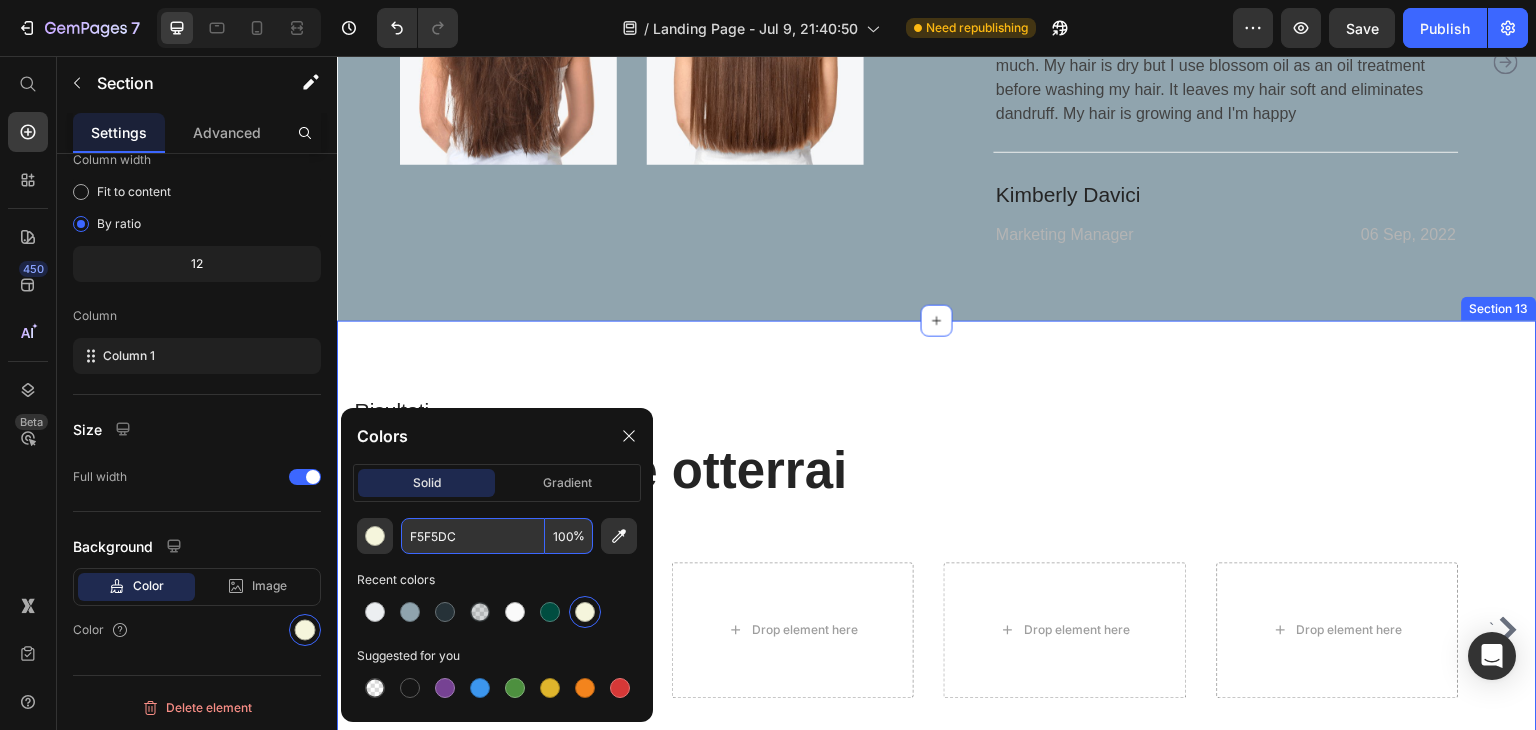 click on "Risultati Text block Risultati che otterrai Heading Row ` Click here to edit heading Heading This is your text block. Click to edit and make it your own. Share your product's story or services offered. Get creative and make it yours! Text Block Get started Button Hero Banner
Drop element here
Drop element here
Drop element here ` Carousel Section 13" at bounding box center (937, 546) 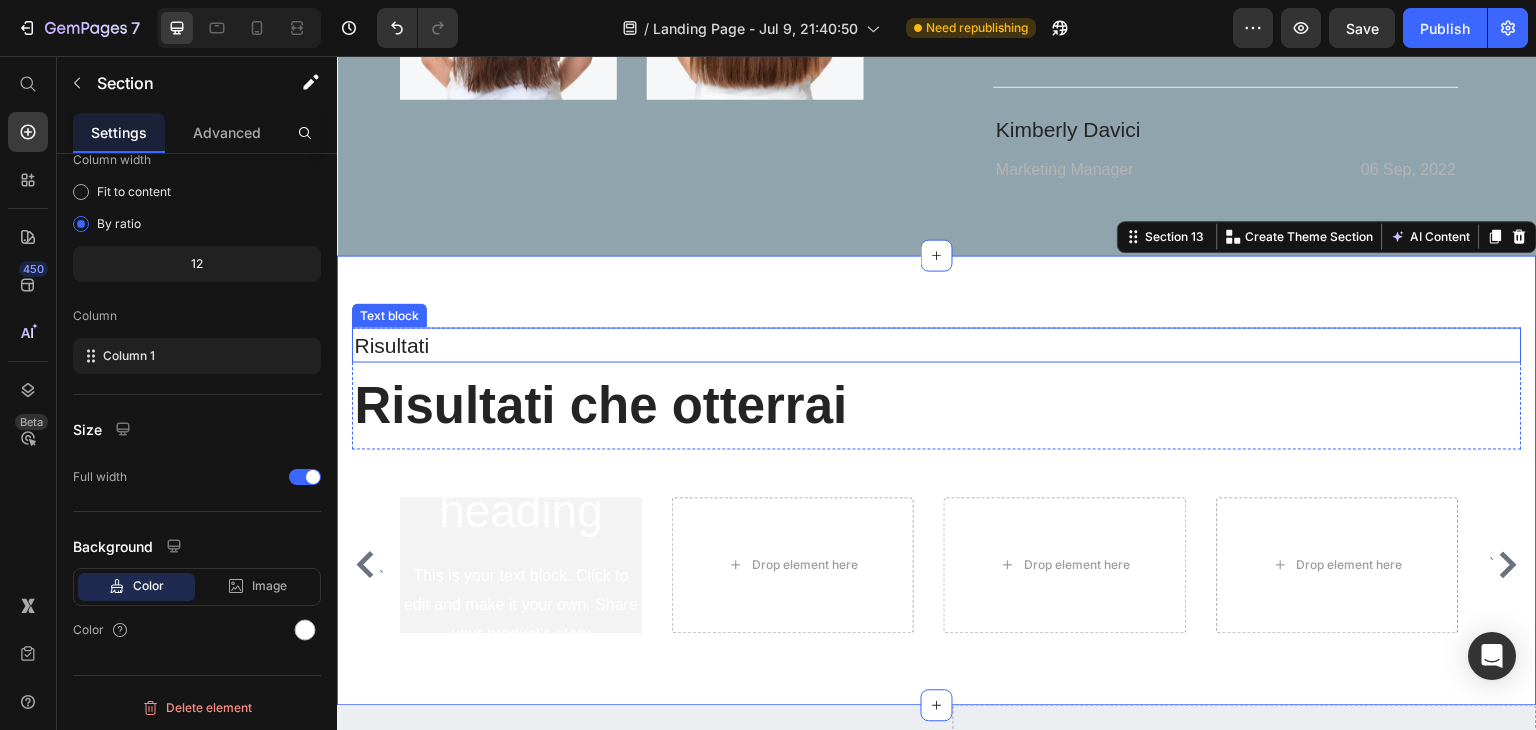 scroll, scrollTop: 3884, scrollLeft: 0, axis: vertical 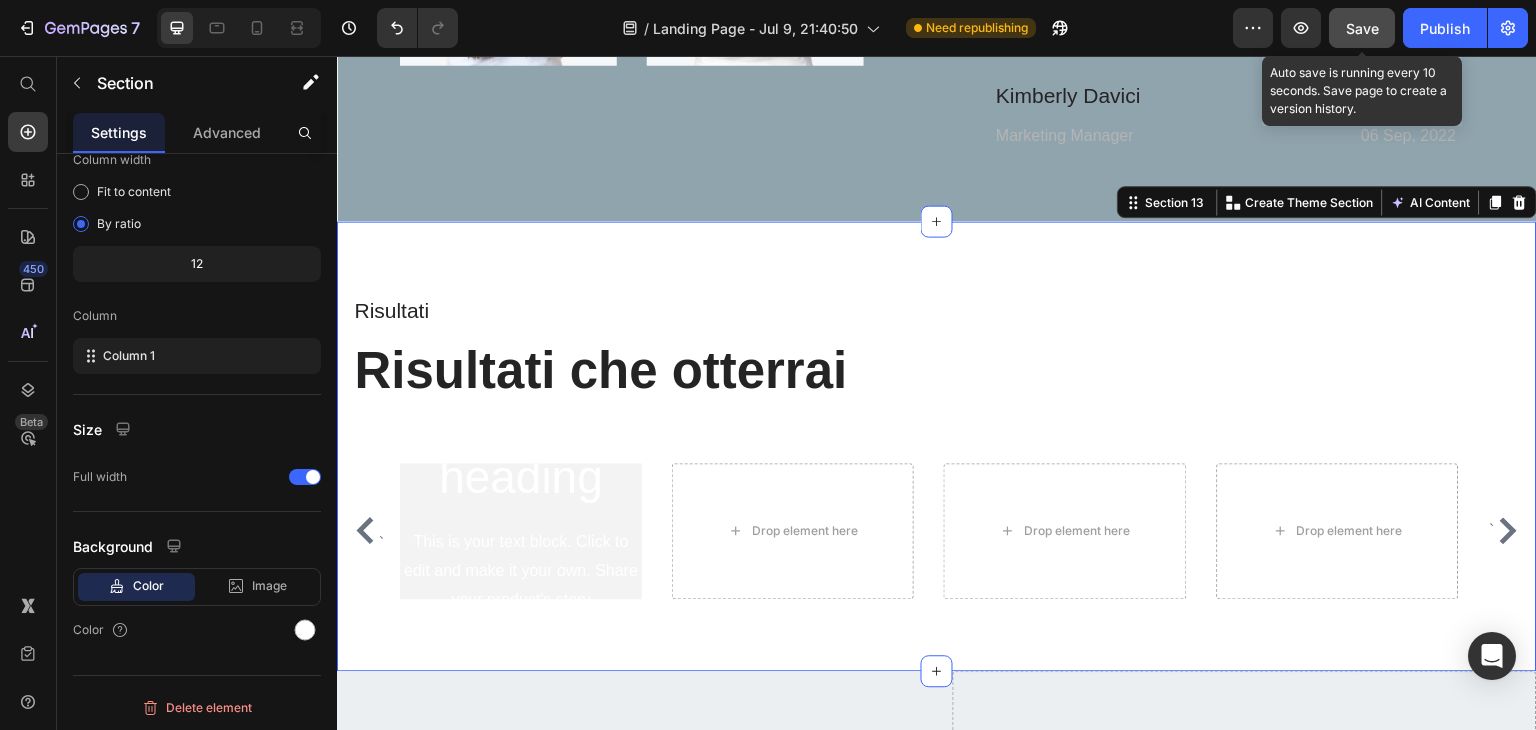 click on "Save" at bounding box center [1362, 28] 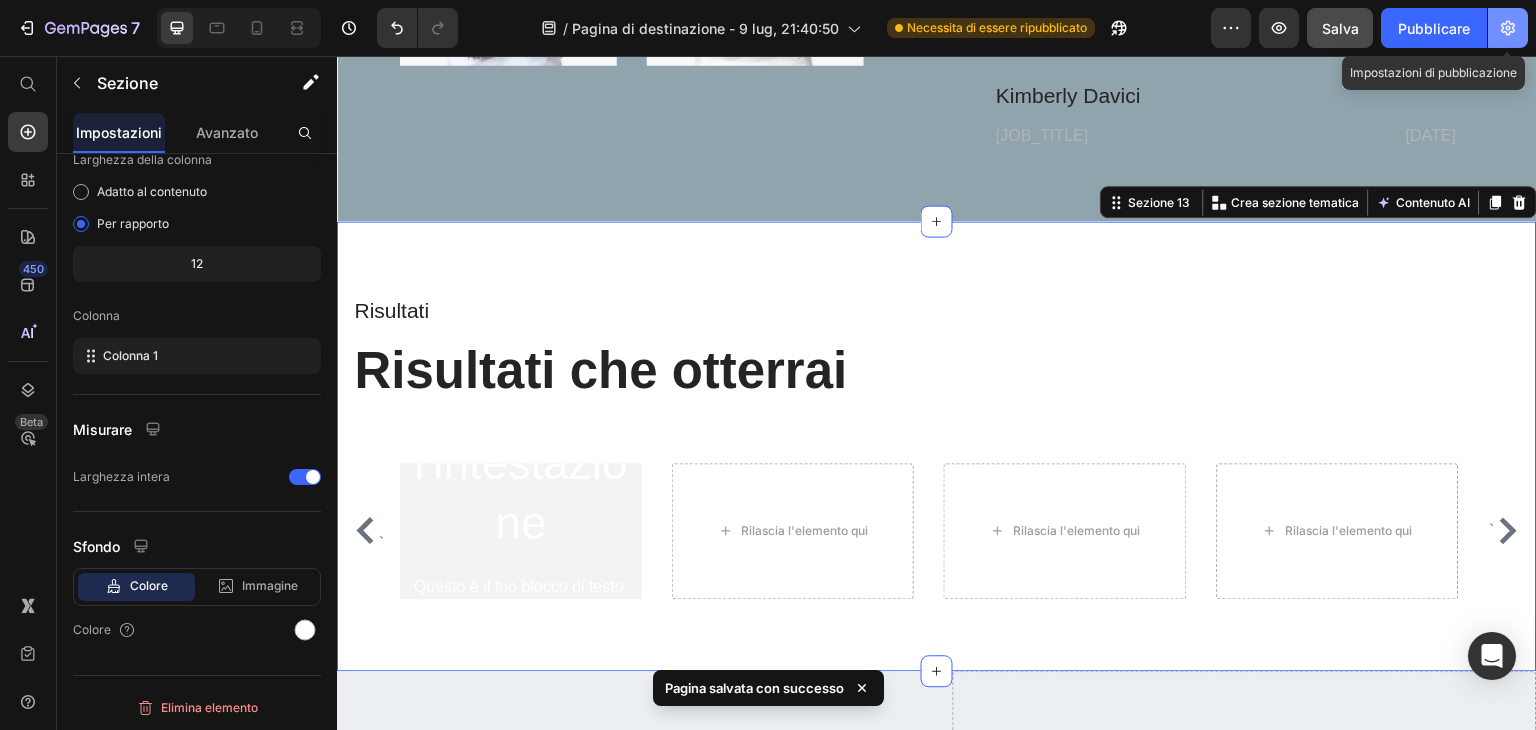 click 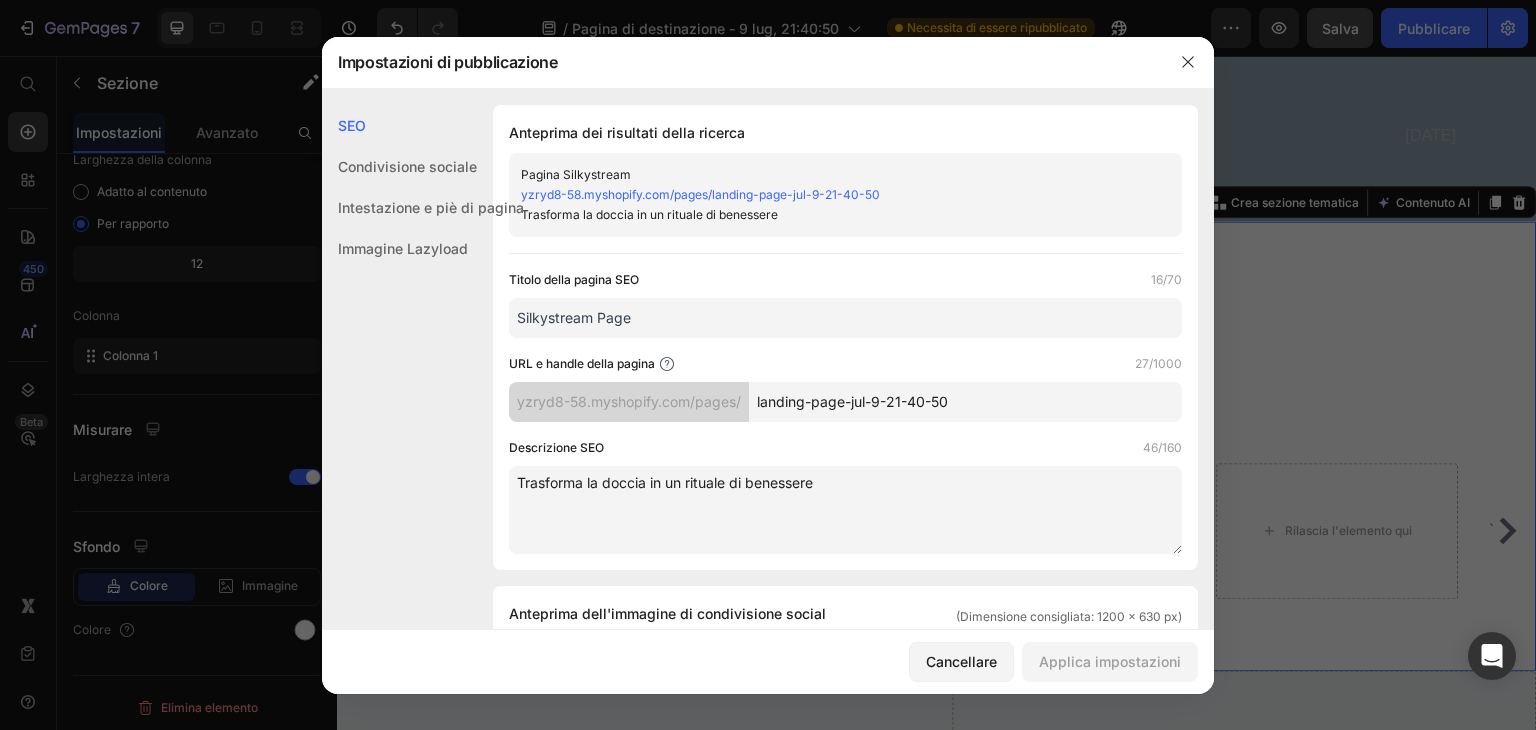 click on "yzryd8-58.myshopify.com/pages/landing-page-jul-9-21-40-50" at bounding box center (700, 194) 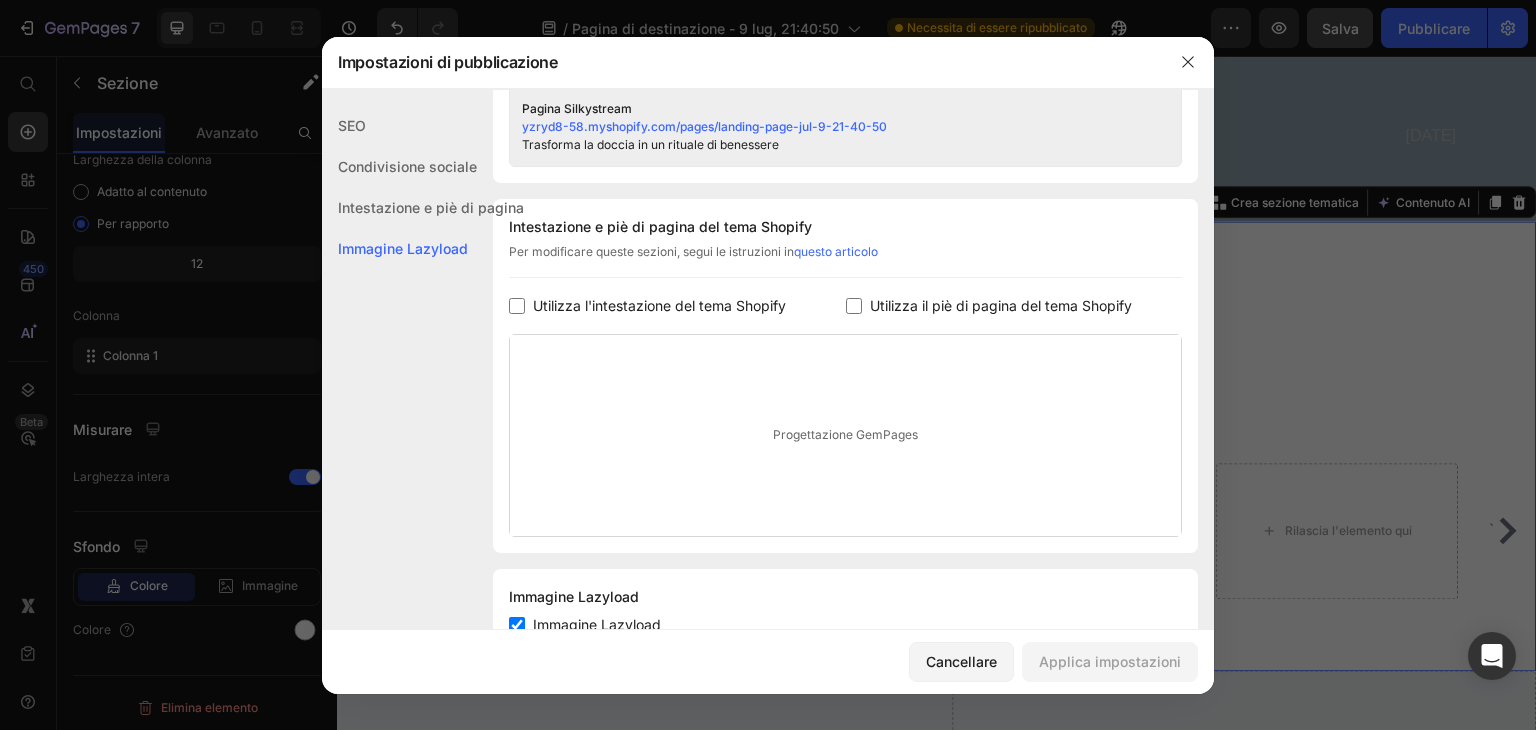 scroll, scrollTop: 955, scrollLeft: 0, axis: vertical 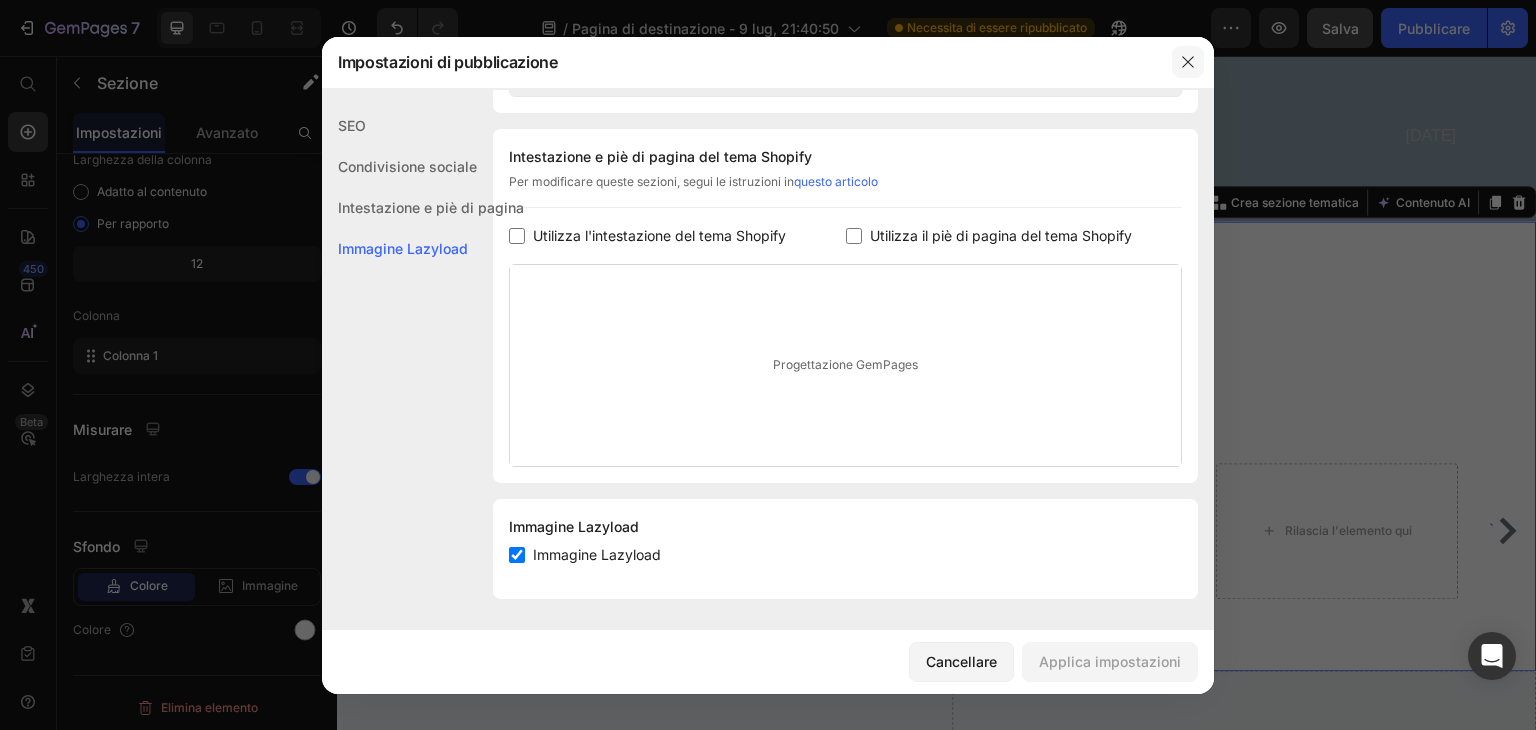 click 